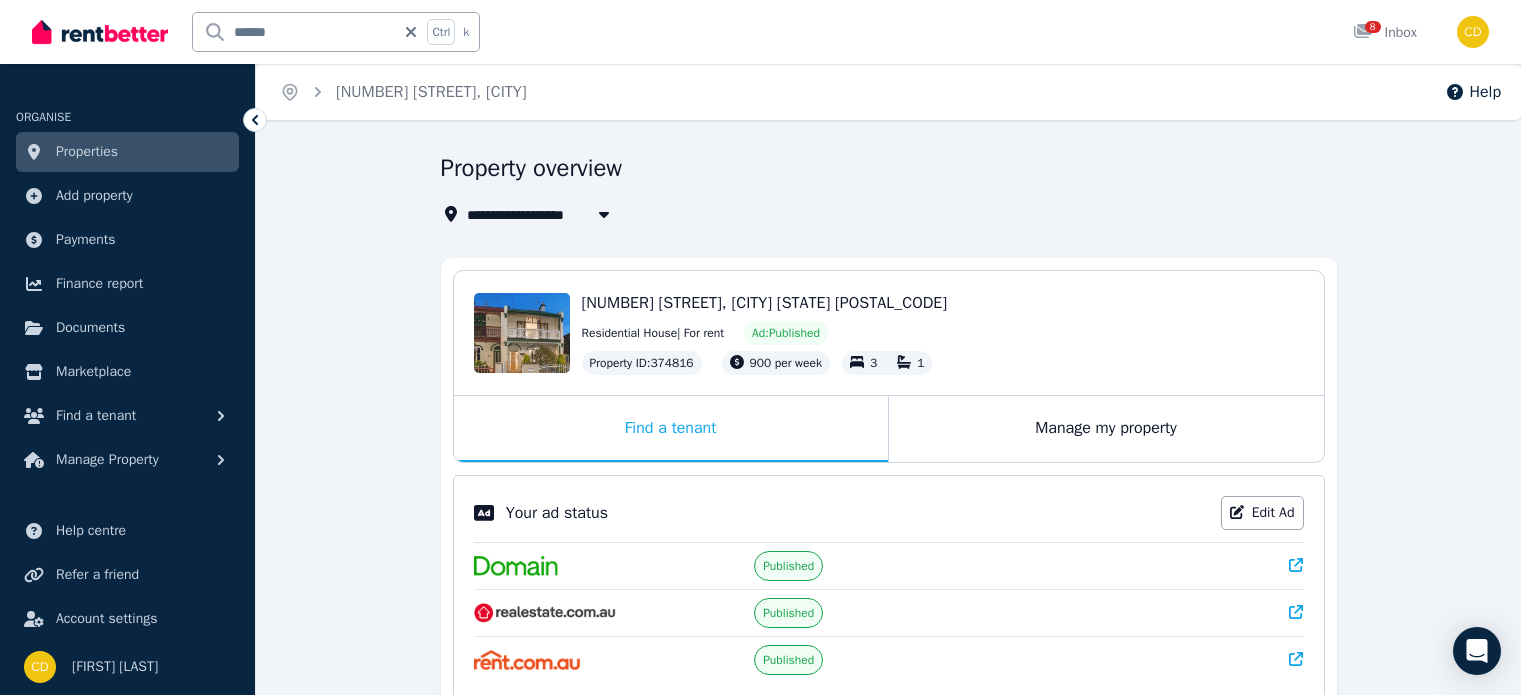 scroll, scrollTop: 0, scrollLeft: 0, axis: both 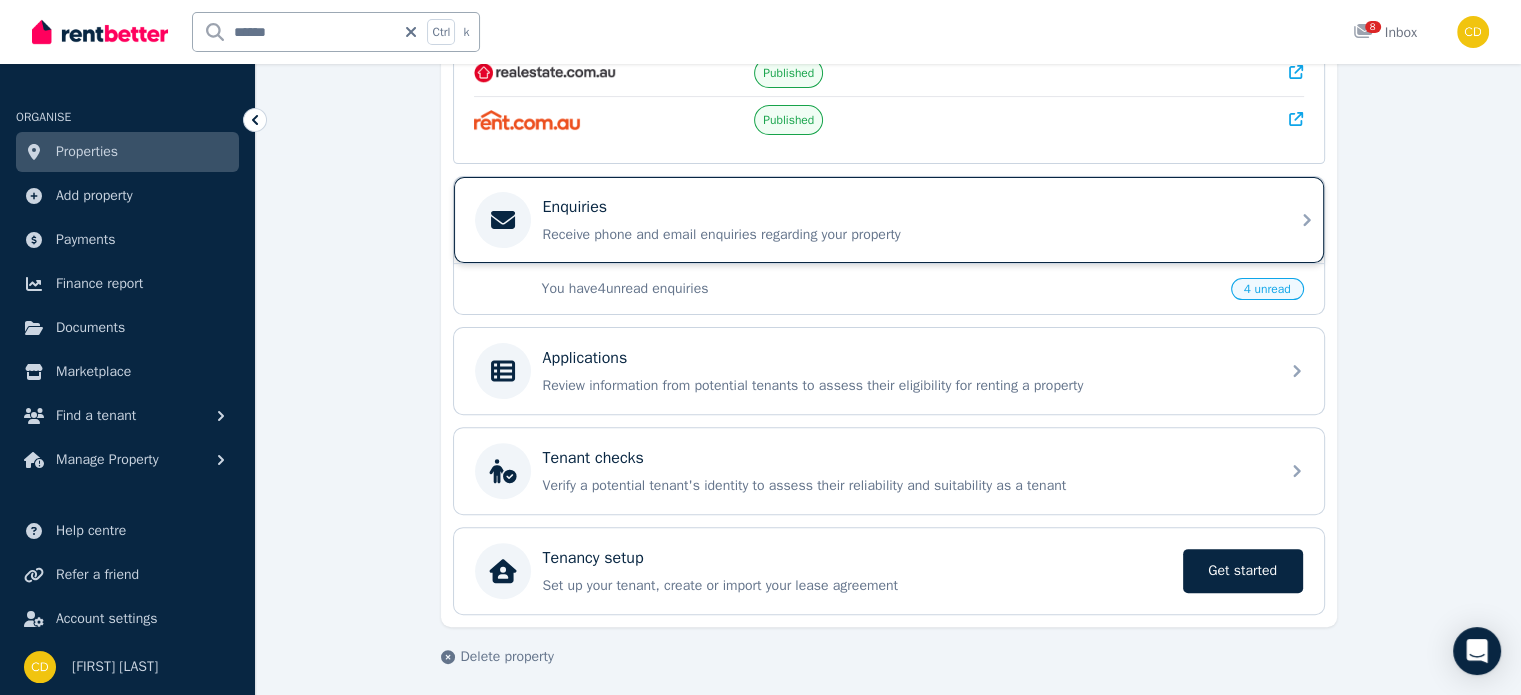 click on "Receive phone and email enquiries regarding your property" at bounding box center [905, 235] 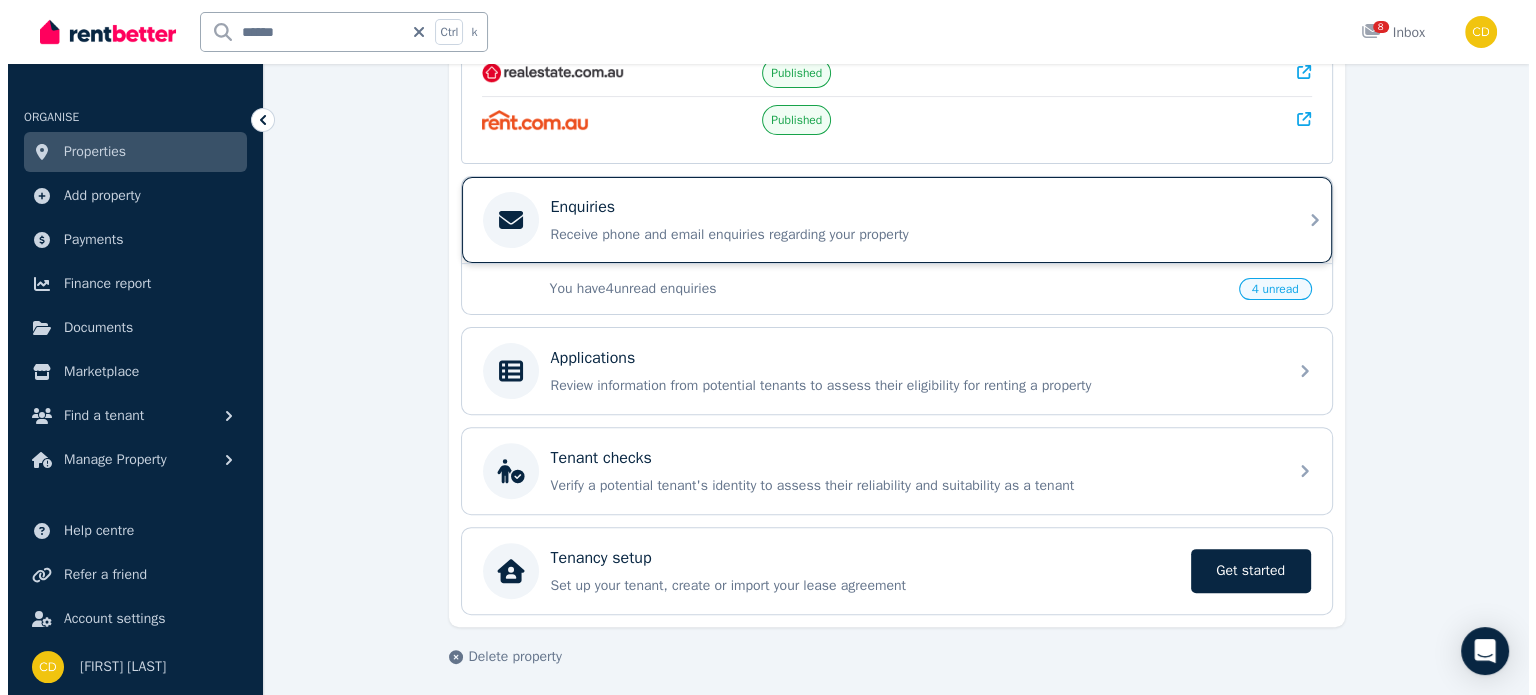 scroll, scrollTop: 0, scrollLeft: 0, axis: both 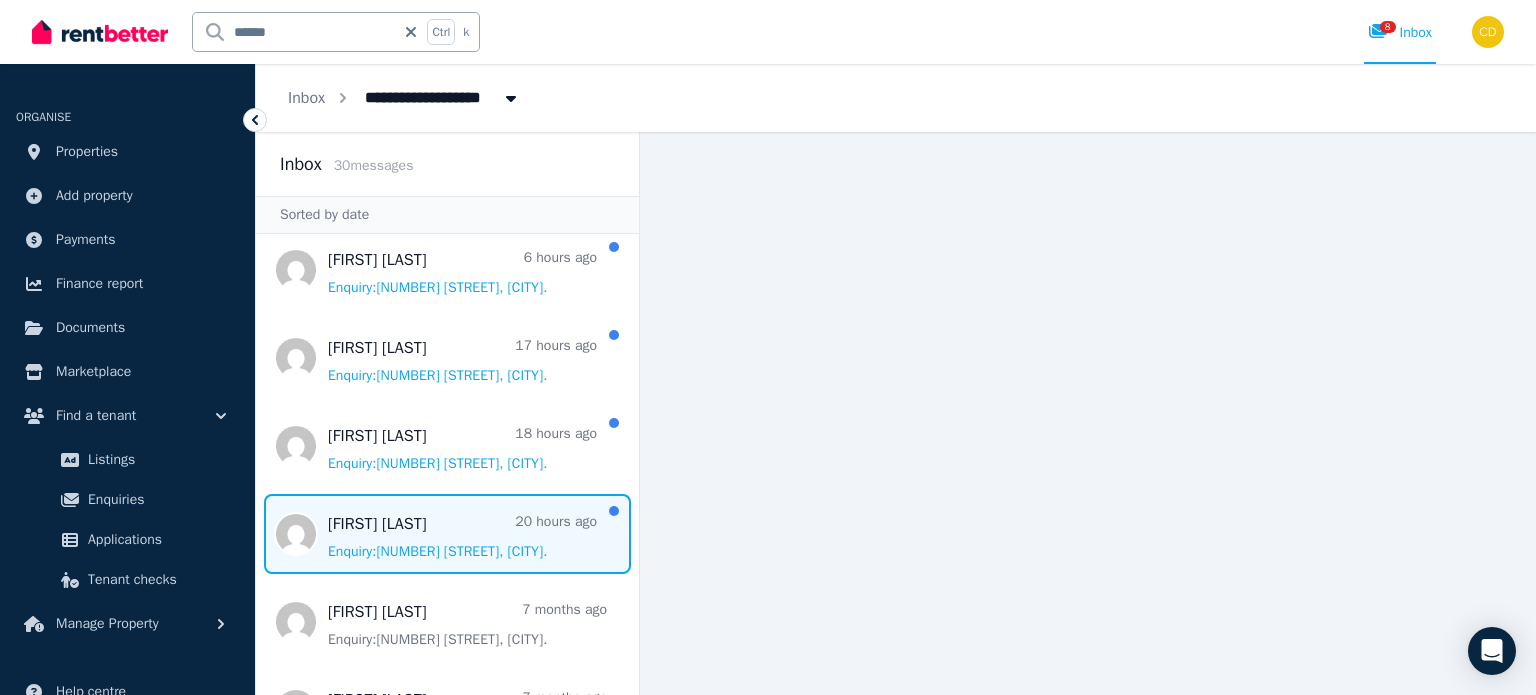 click at bounding box center (447, 534) 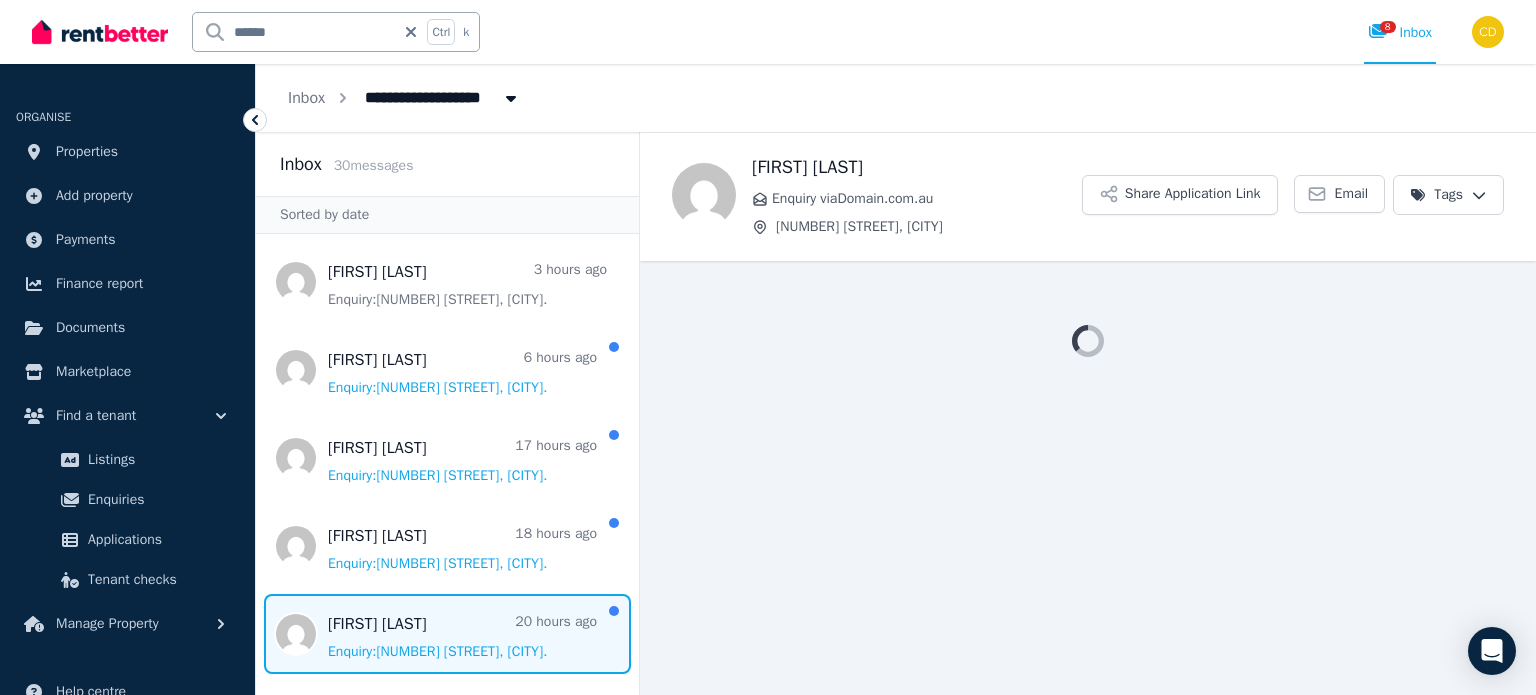 scroll, scrollTop: 0, scrollLeft: 0, axis: both 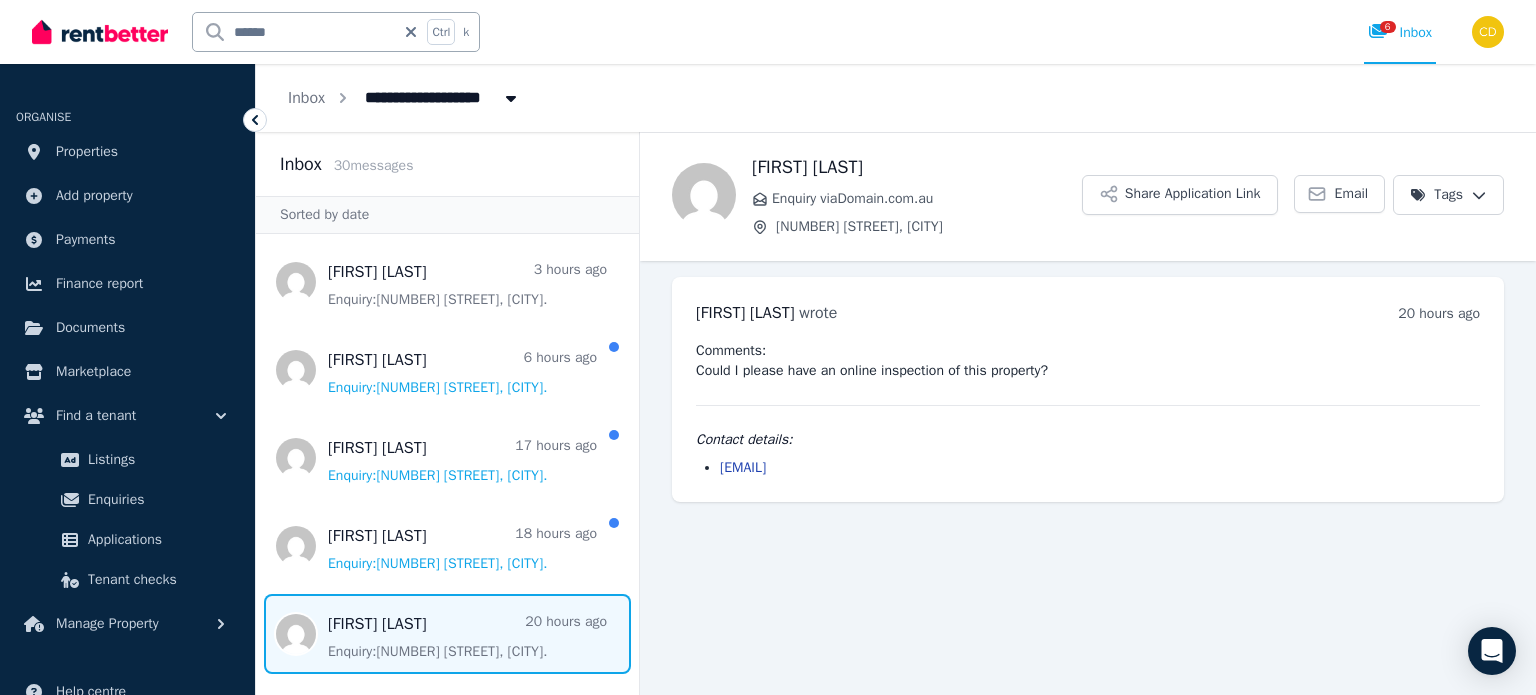 drag, startPoint x: 910, startPoint y: 460, endPoint x: 696, endPoint y: 471, distance: 214.28252 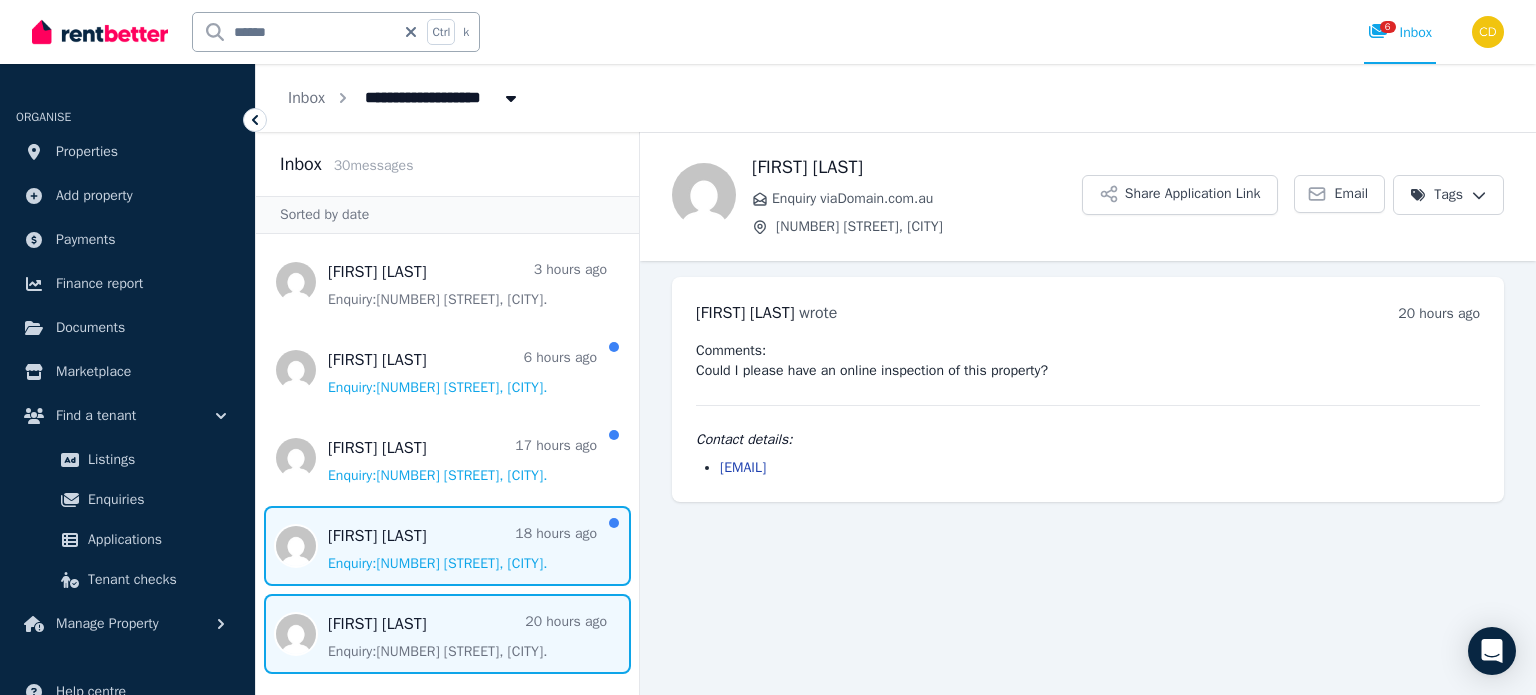 click at bounding box center (447, 546) 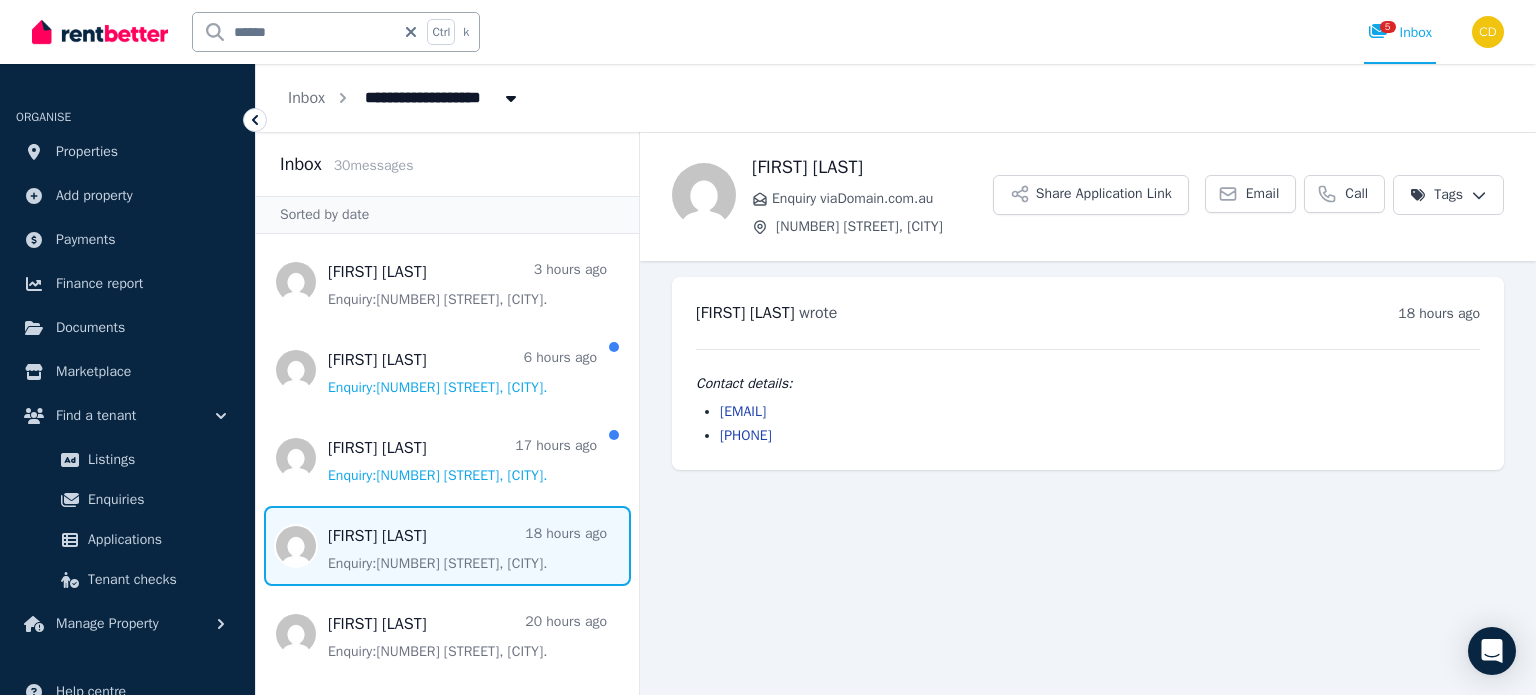 drag, startPoint x: 922, startPoint y: 410, endPoint x: 718, endPoint y: 407, distance: 204.02206 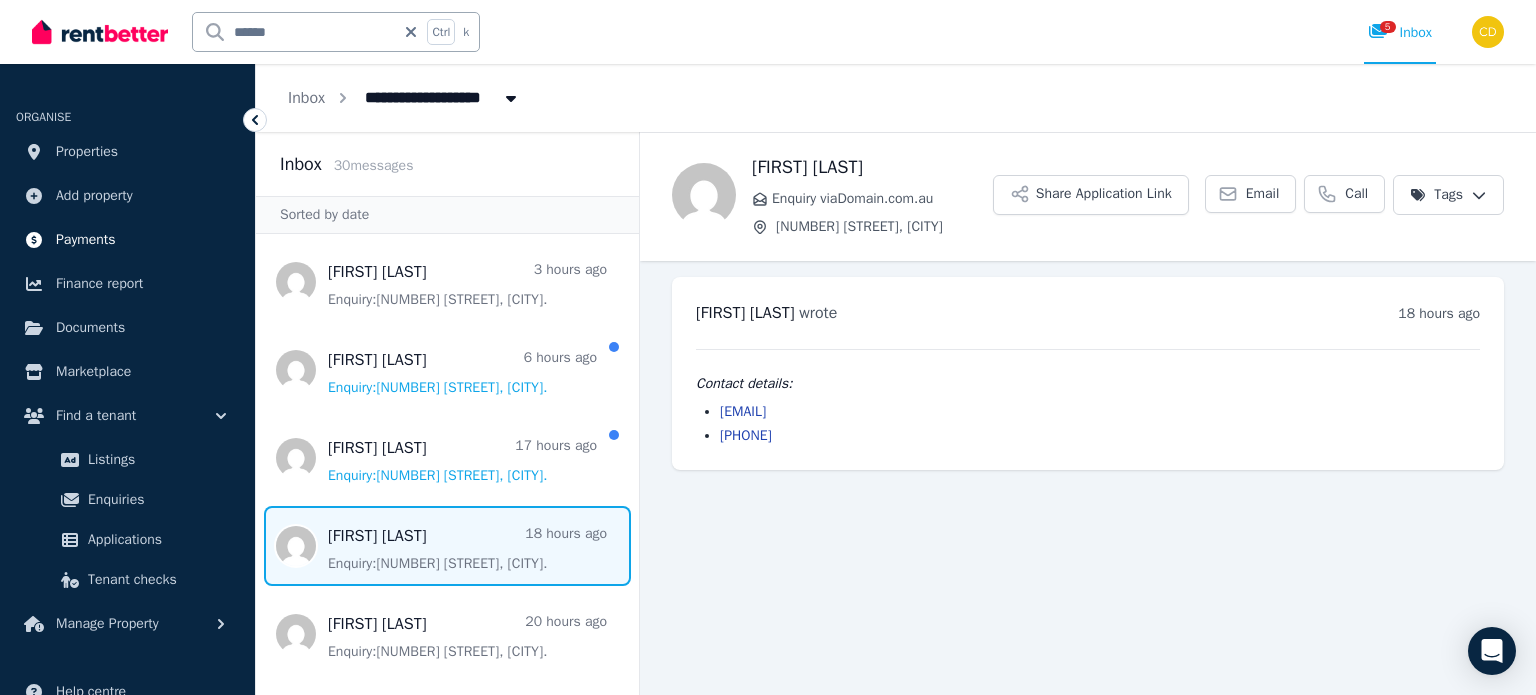 copy on "aashmakandel2@gmail.com" 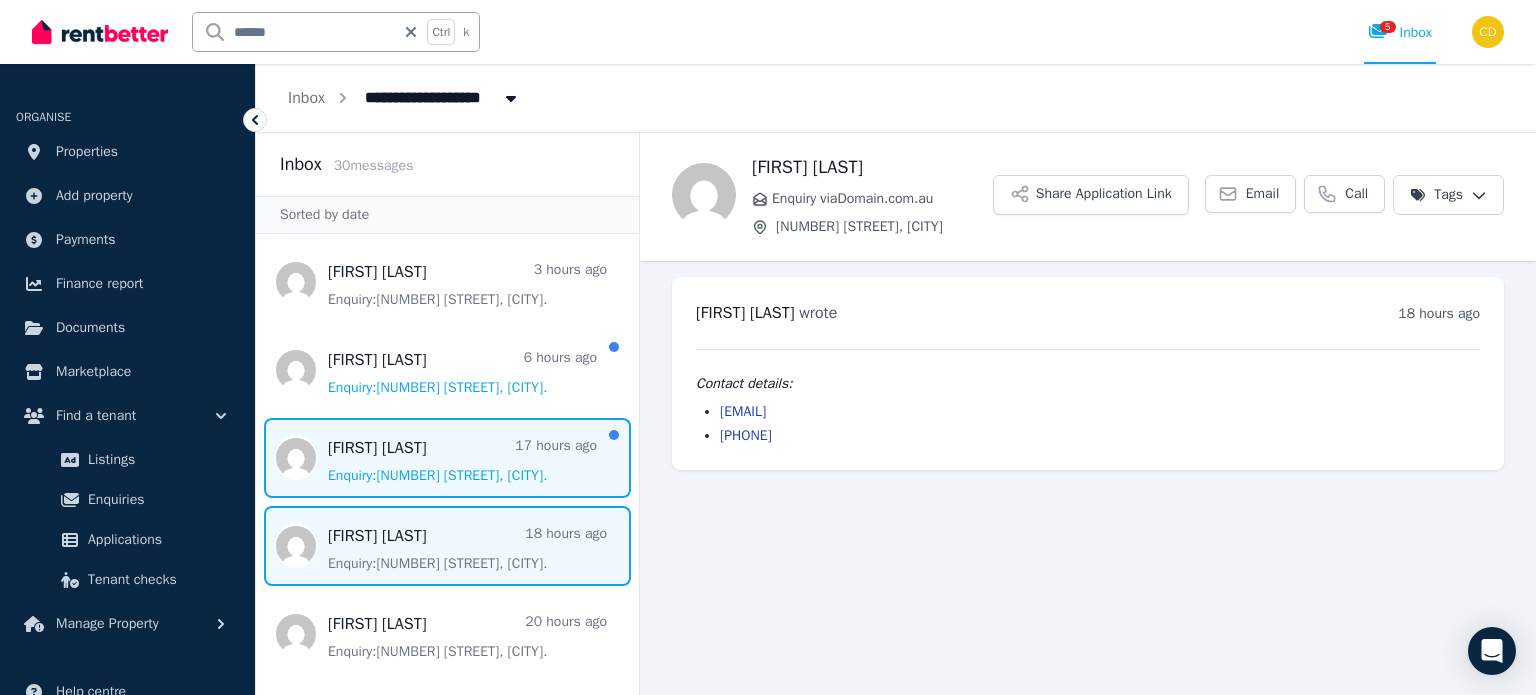 click at bounding box center (447, 458) 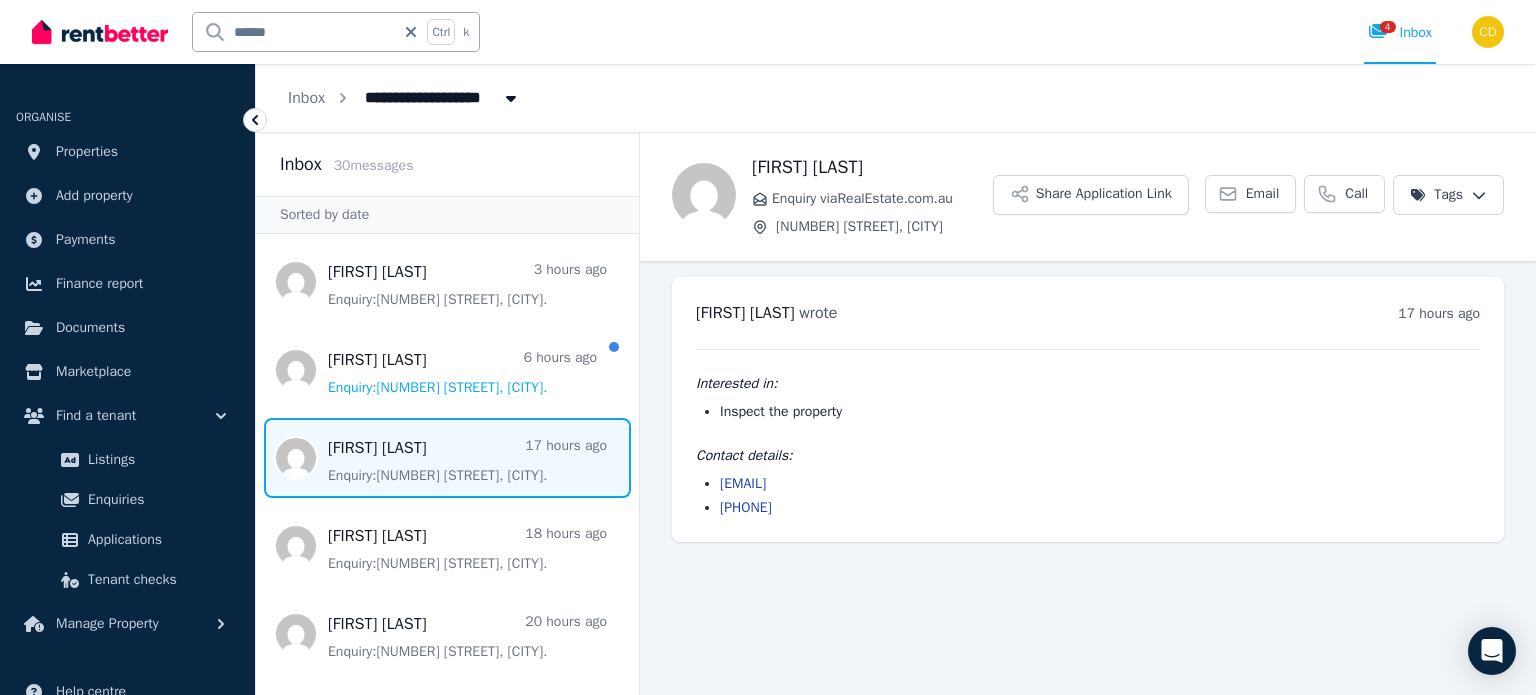 drag, startPoint x: 945, startPoint y: 482, endPoint x: 719, endPoint y: 487, distance: 226.0553 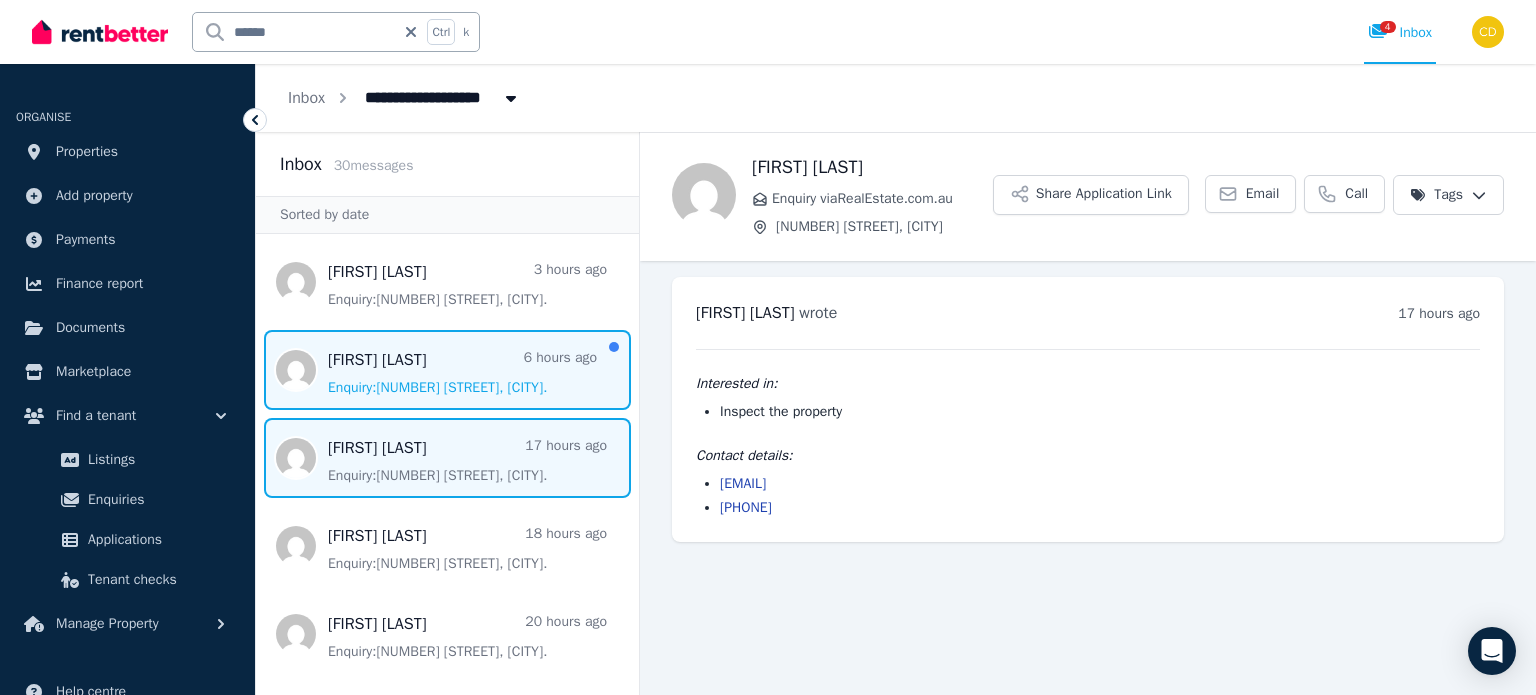 click at bounding box center (447, 370) 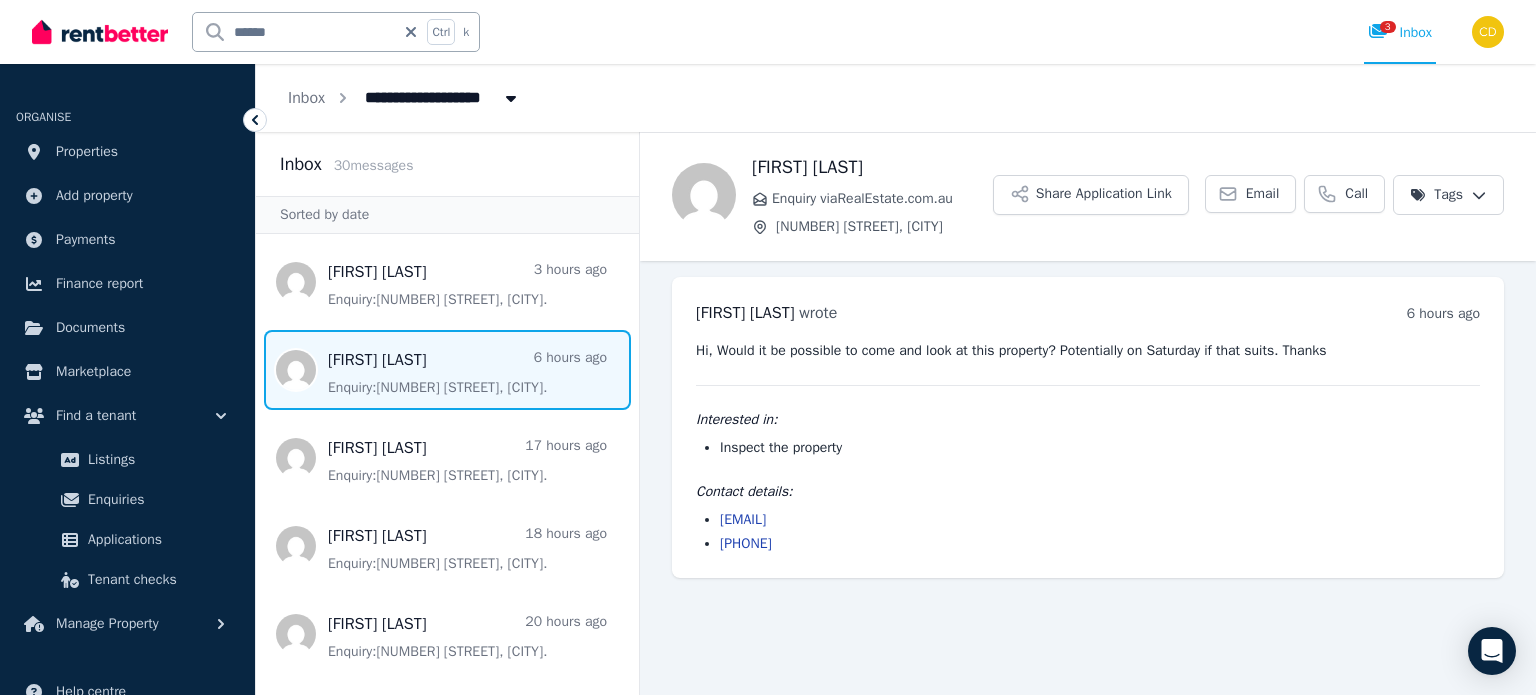 drag, startPoint x: 906, startPoint y: 519, endPoint x: 716, endPoint y: 517, distance: 190.01053 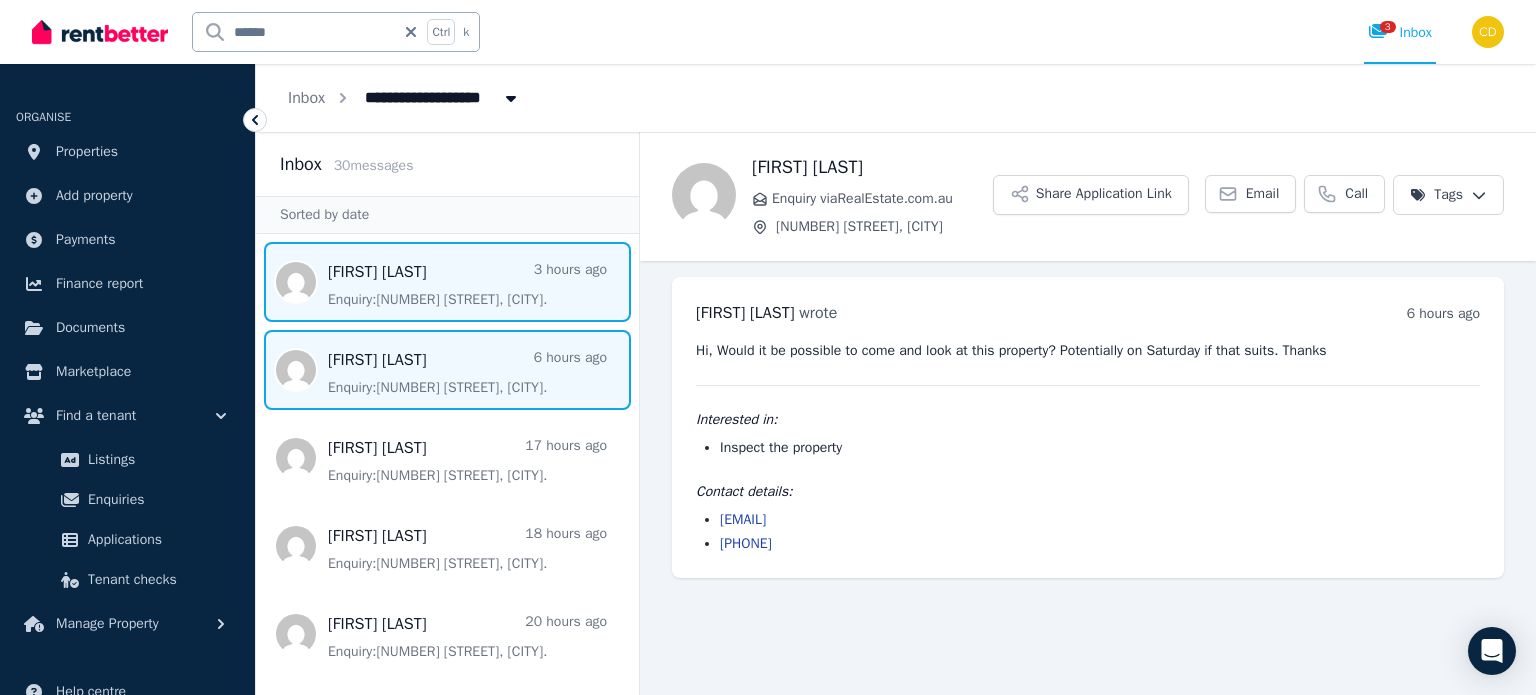 click at bounding box center (447, 282) 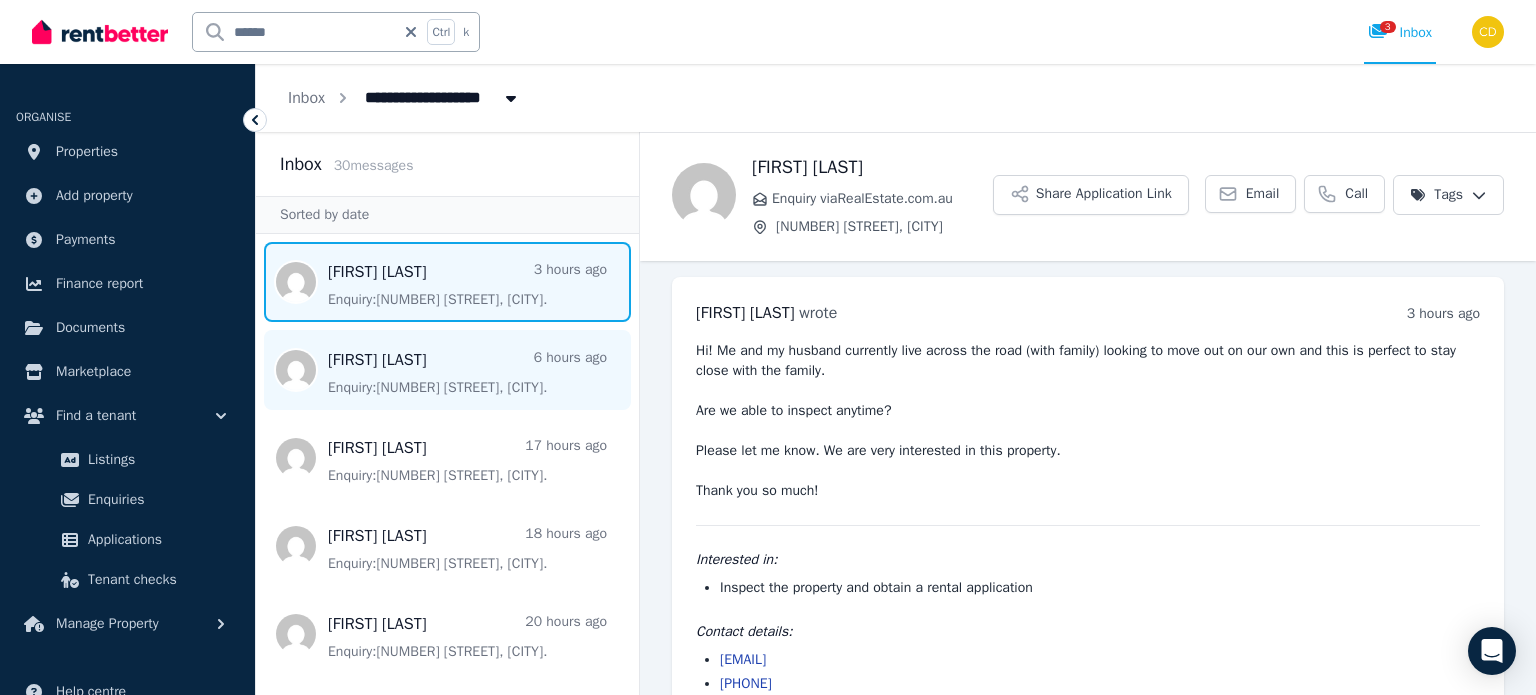 scroll, scrollTop: 38, scrollLeft: 0, axis: vertical 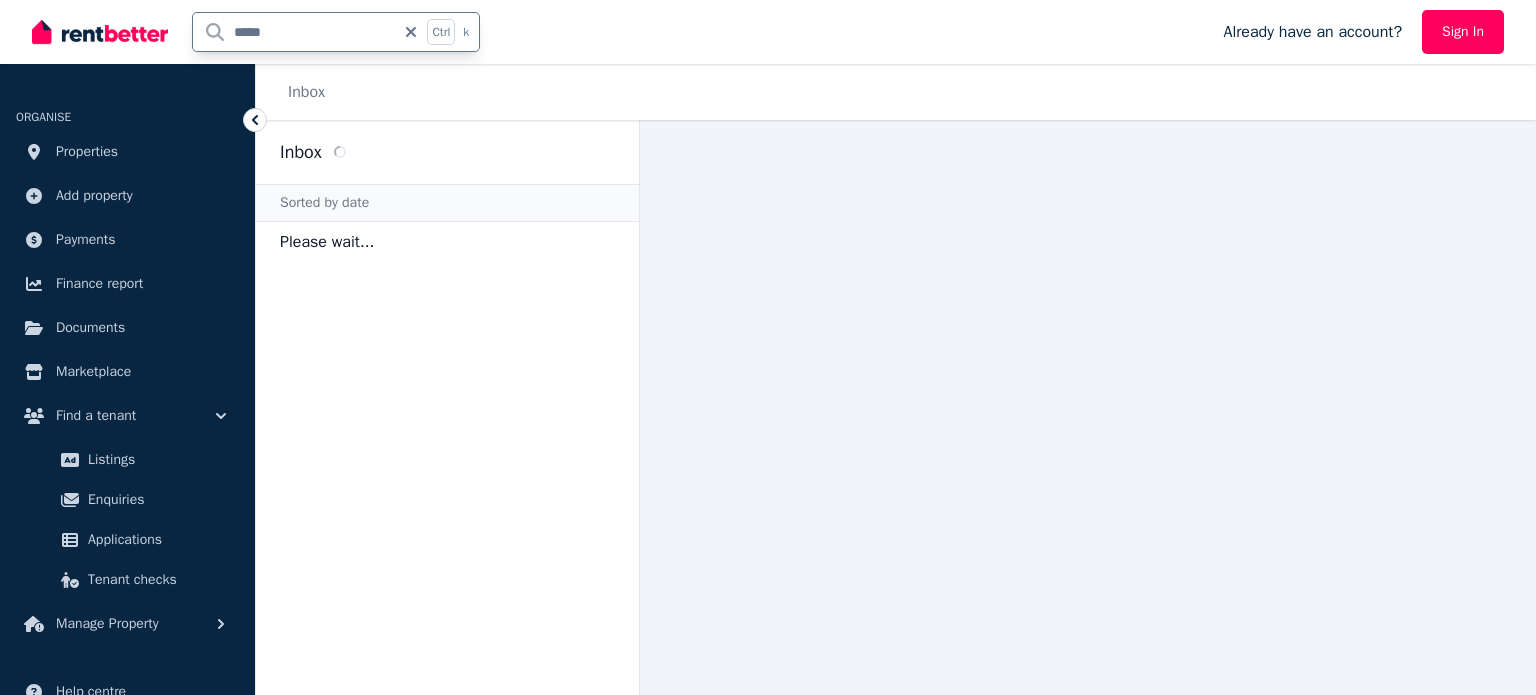 type on "******" 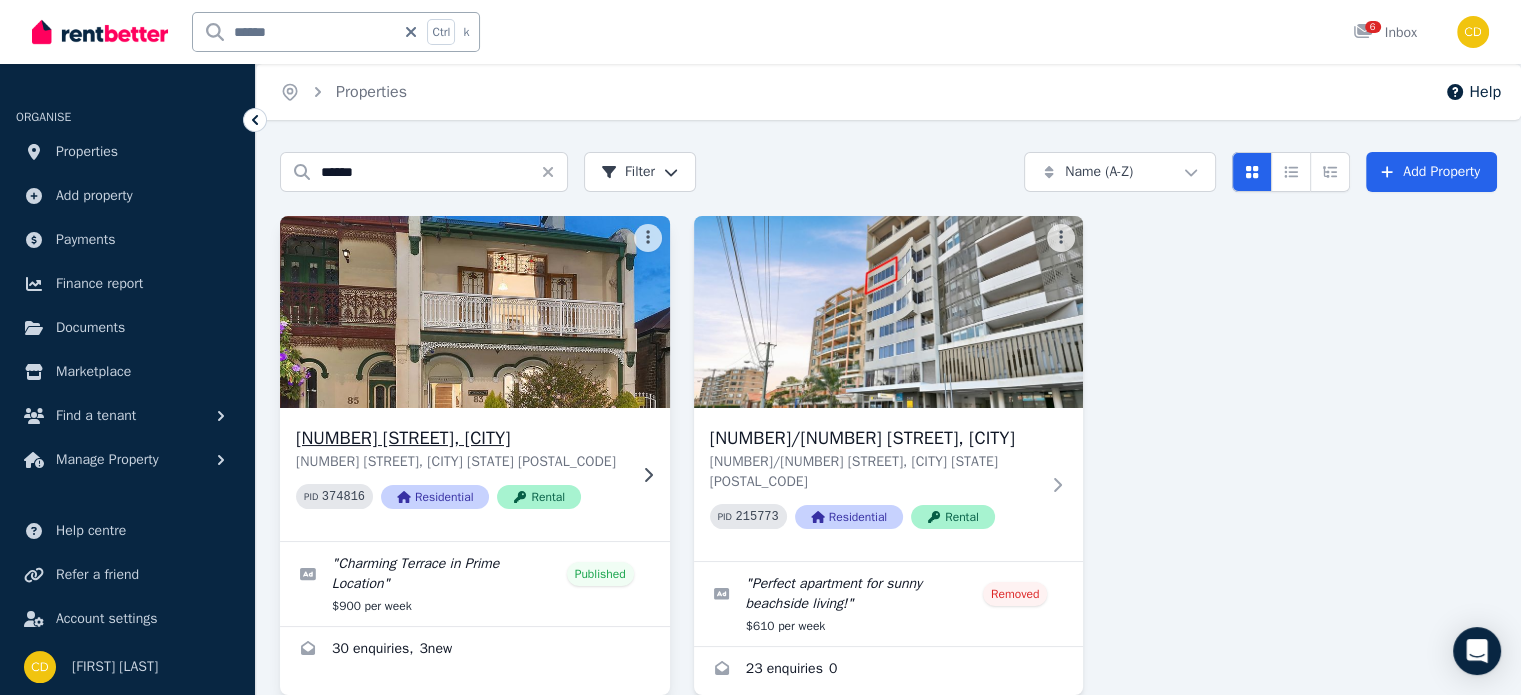 click on "[NUMBER] [STREET], [CITY]" at bounding box center (461, 438) 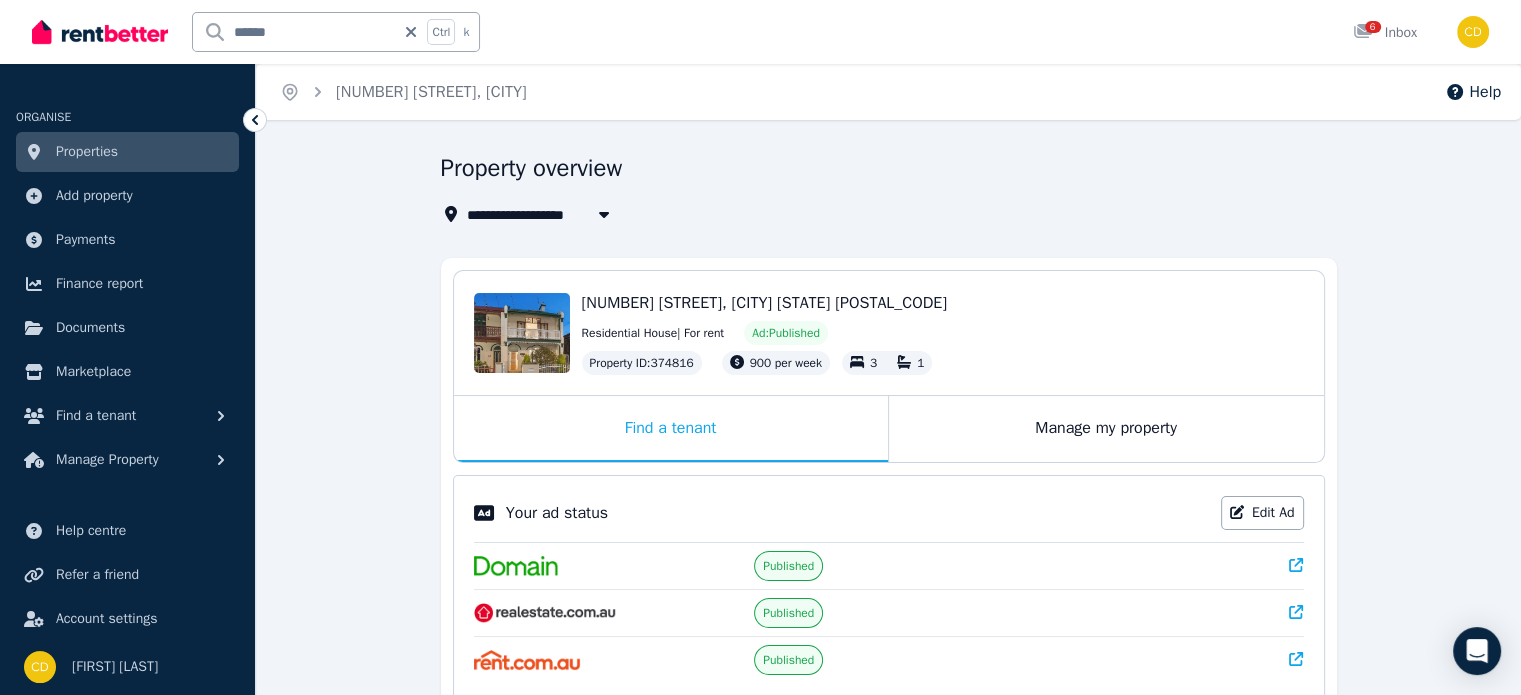 click at bounding box center [1296, 566] 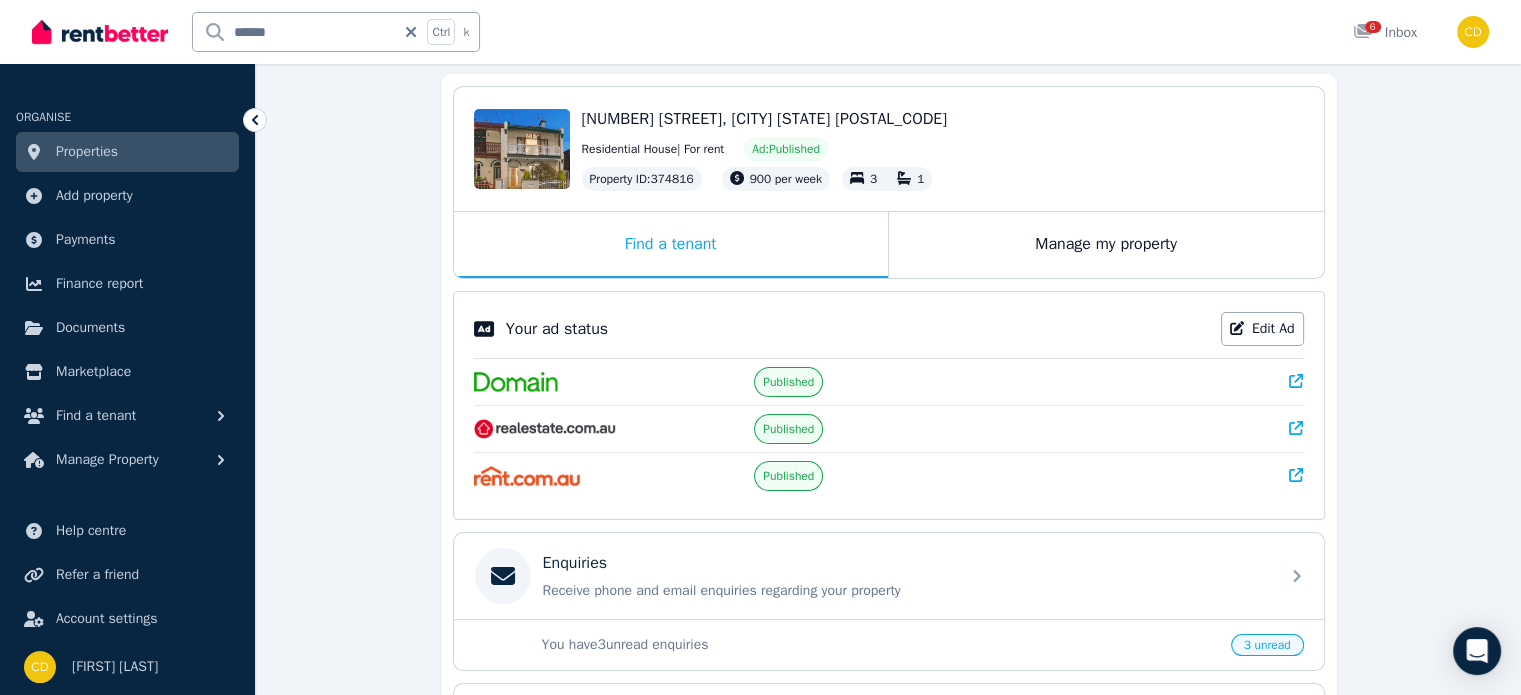 scroll, scrollTop: 200, scrollLeft: 0, axis: vertical 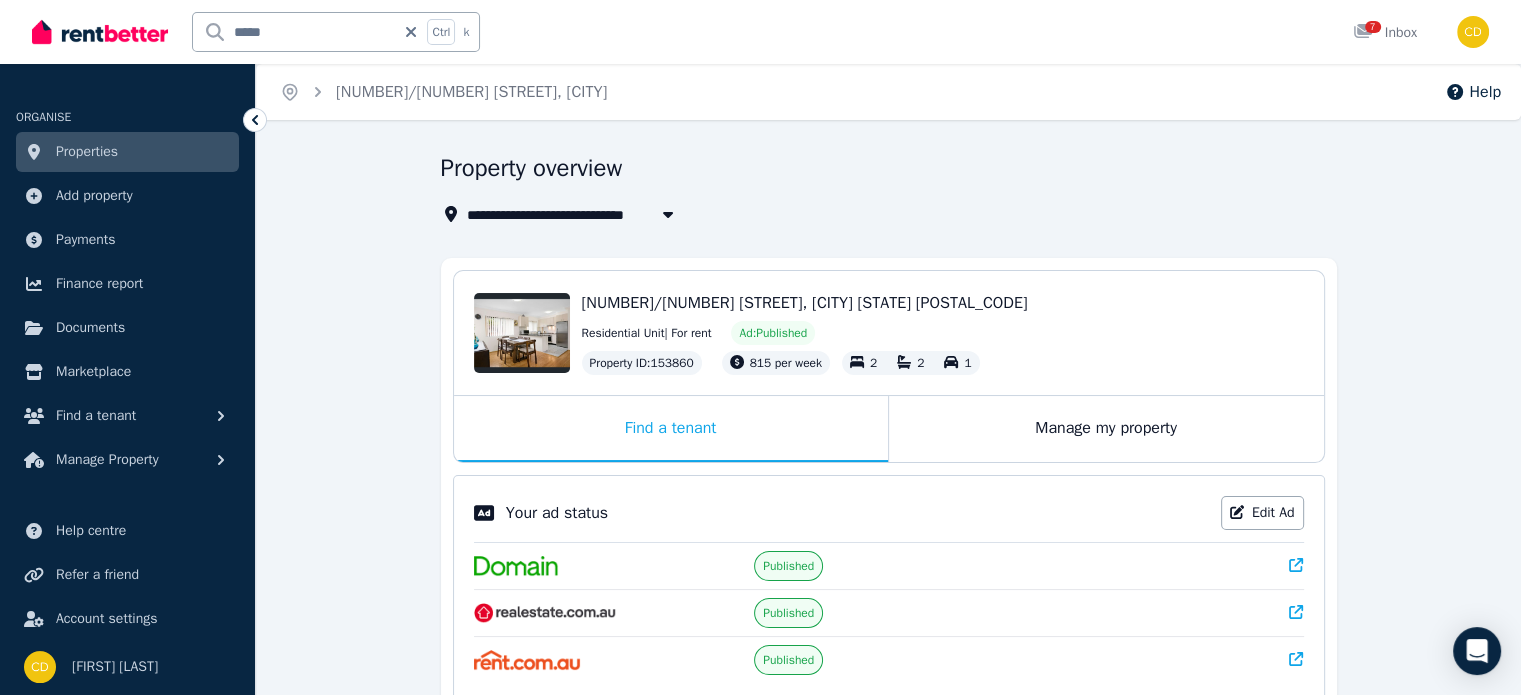 click 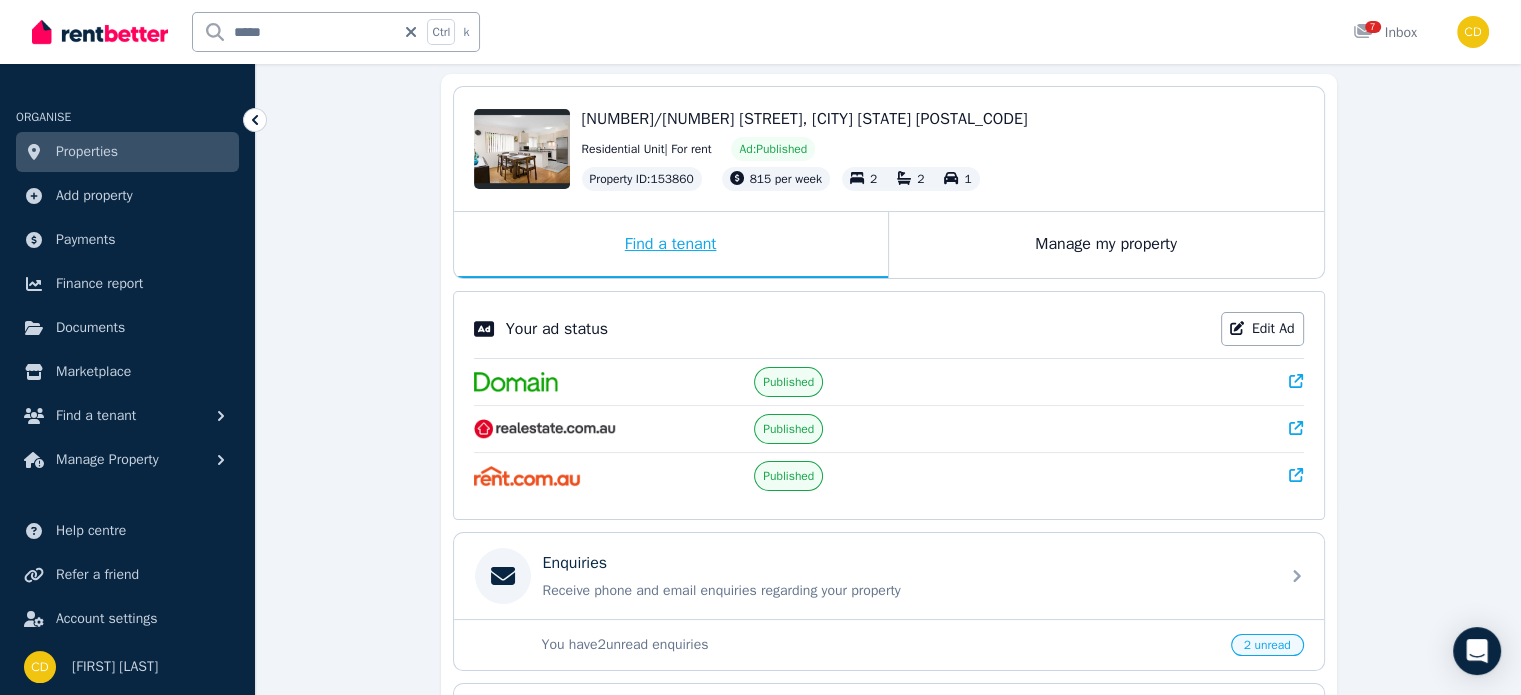 scroll, scrollTop: 300, scrollLeft: 0, axis: vertical 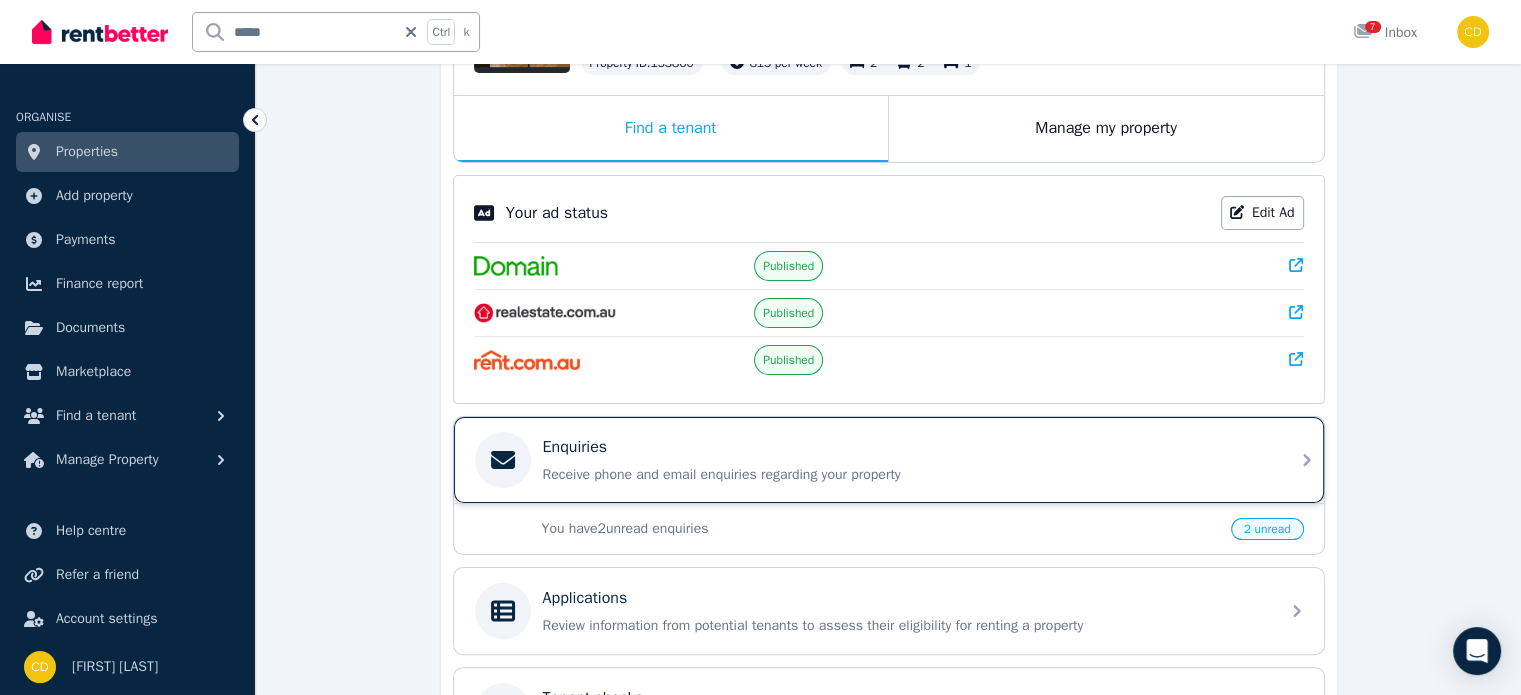 click on "Receive phone and email enquiries regarding your property" at bounding box center (905, 475) 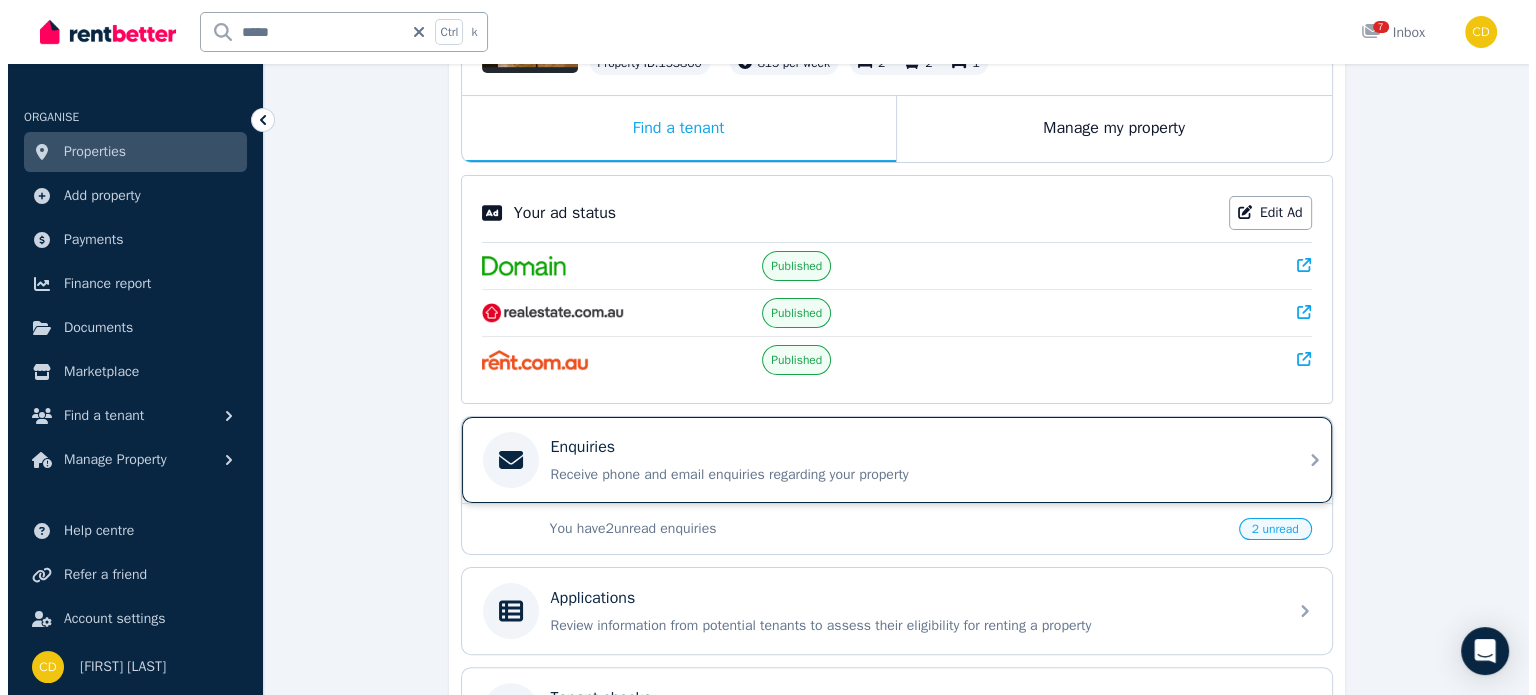 scroll, scrollTop: 0, scrollLeft: 0, axis: both 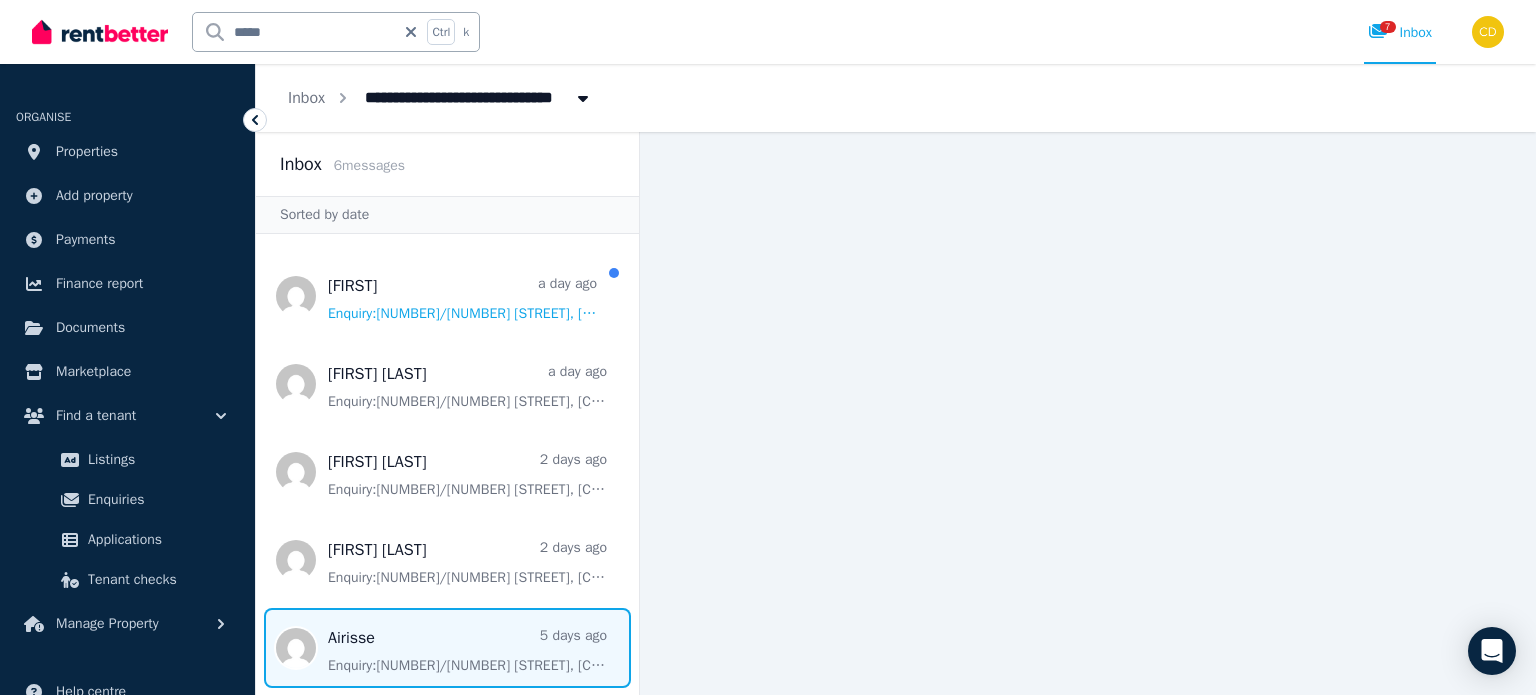 click at bounding box center (447, 648) 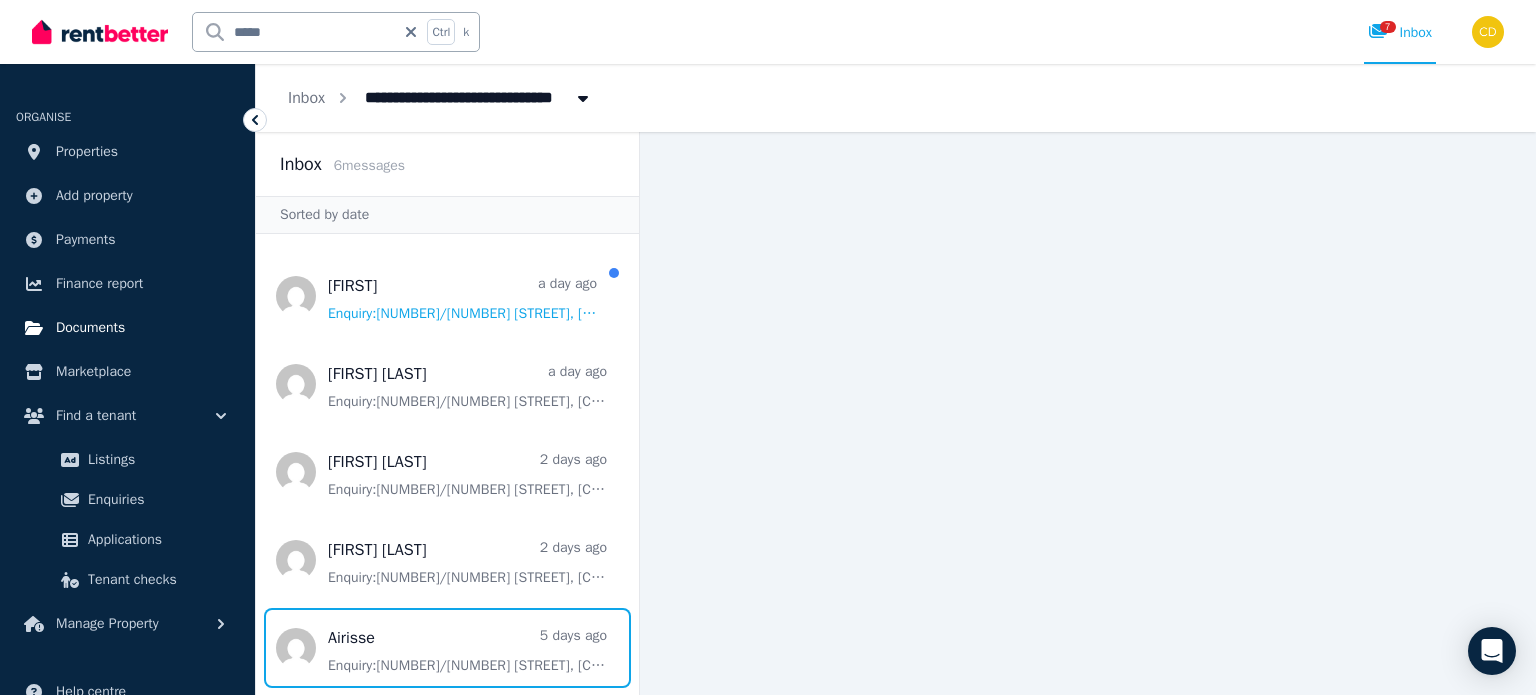 scroll, scrollTop: 0, scrollLeft: 0, axis: both 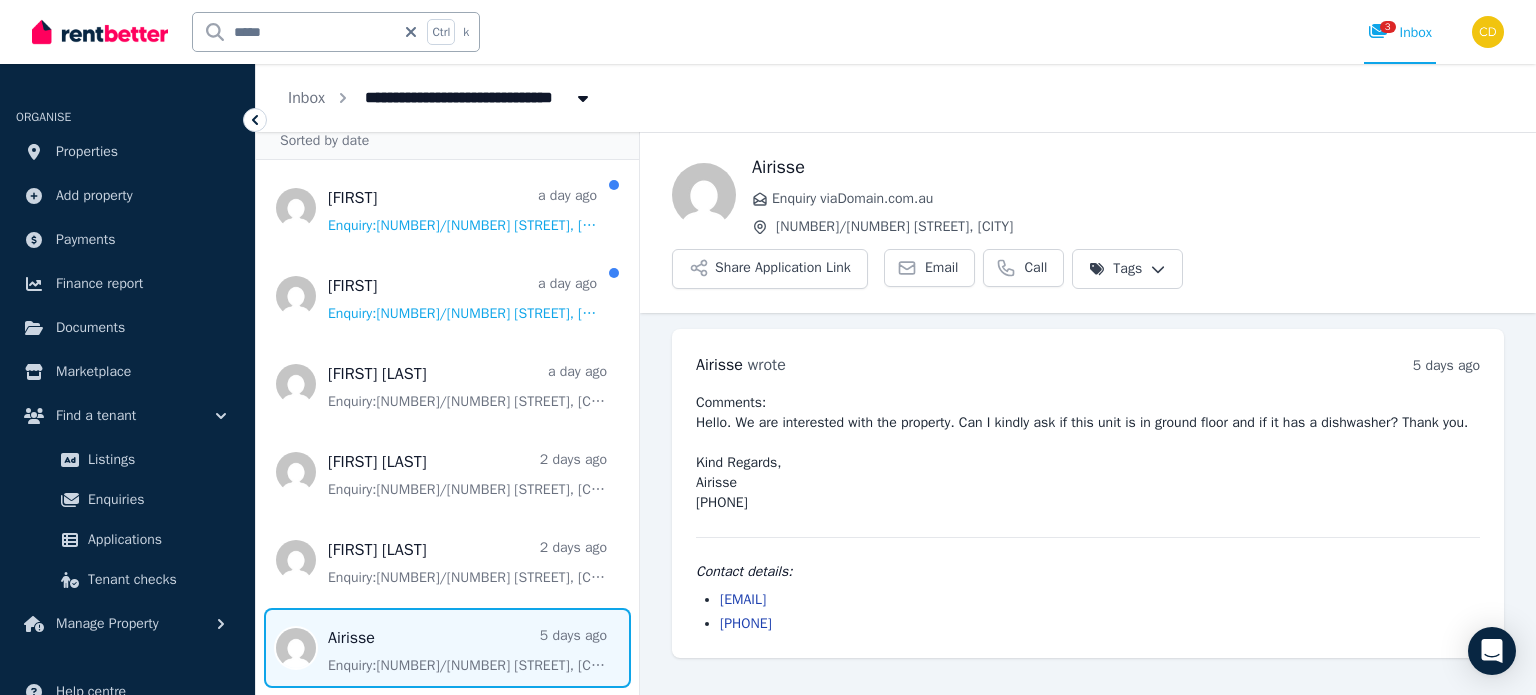 drag, startPoint x: 900, startPoint y: 545, endPoint x: 706, endPoint y: 544, distance: 194.00258 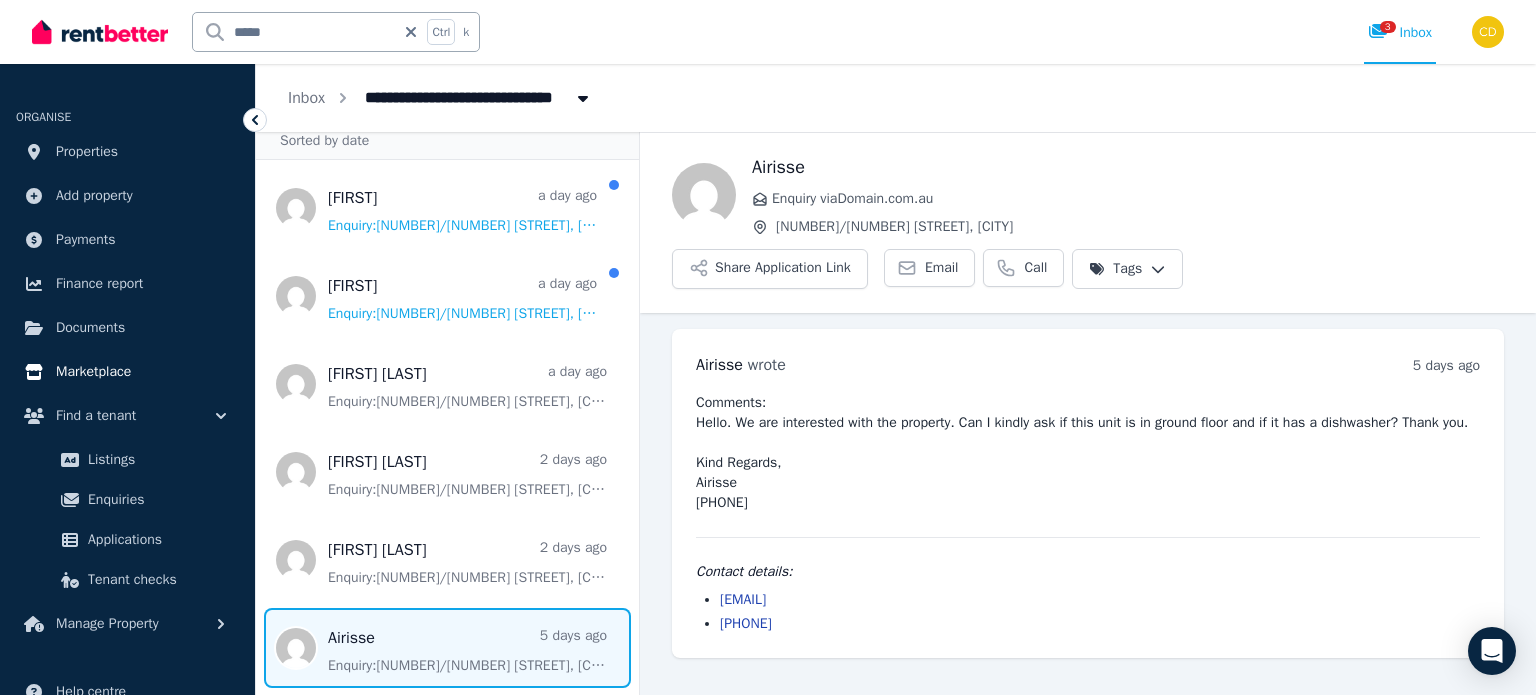 copy on "airissecortez@gmail.com" 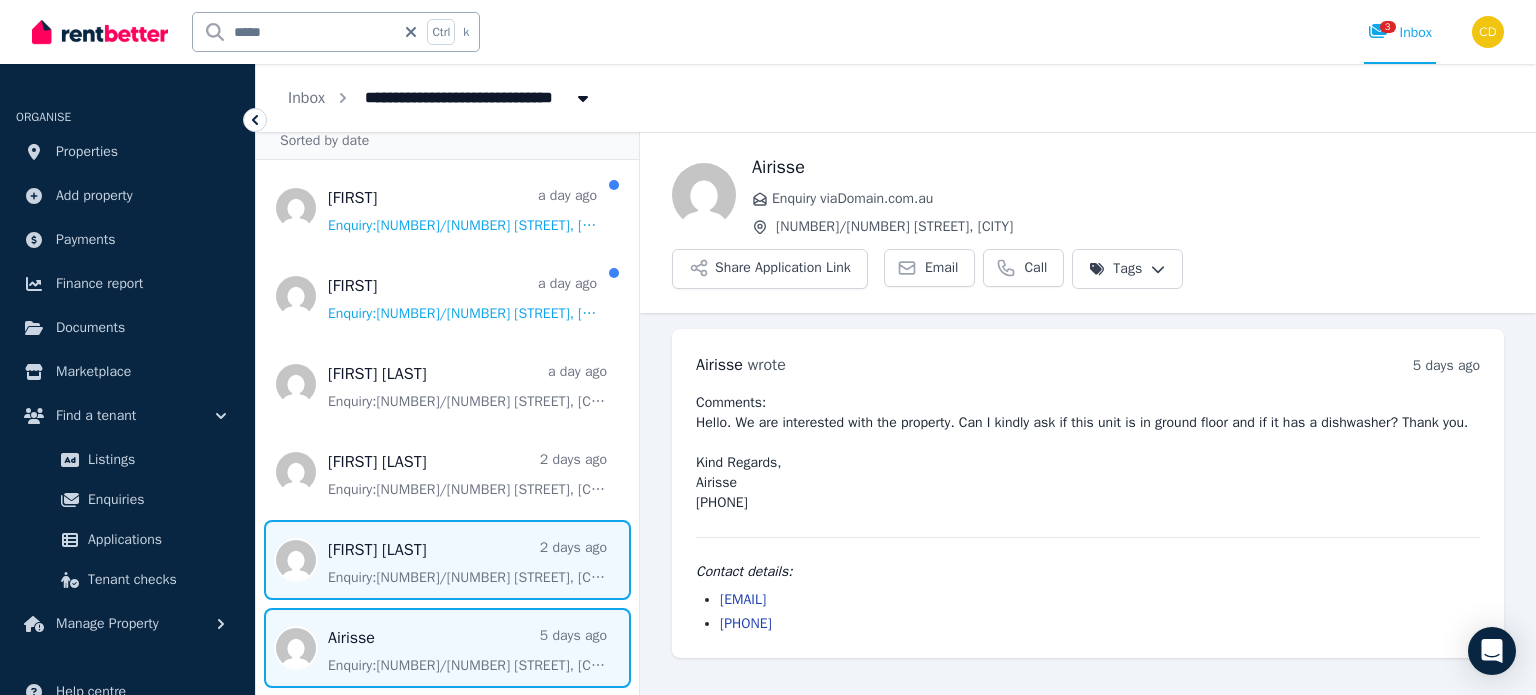 click at bounding box center (447, 560) 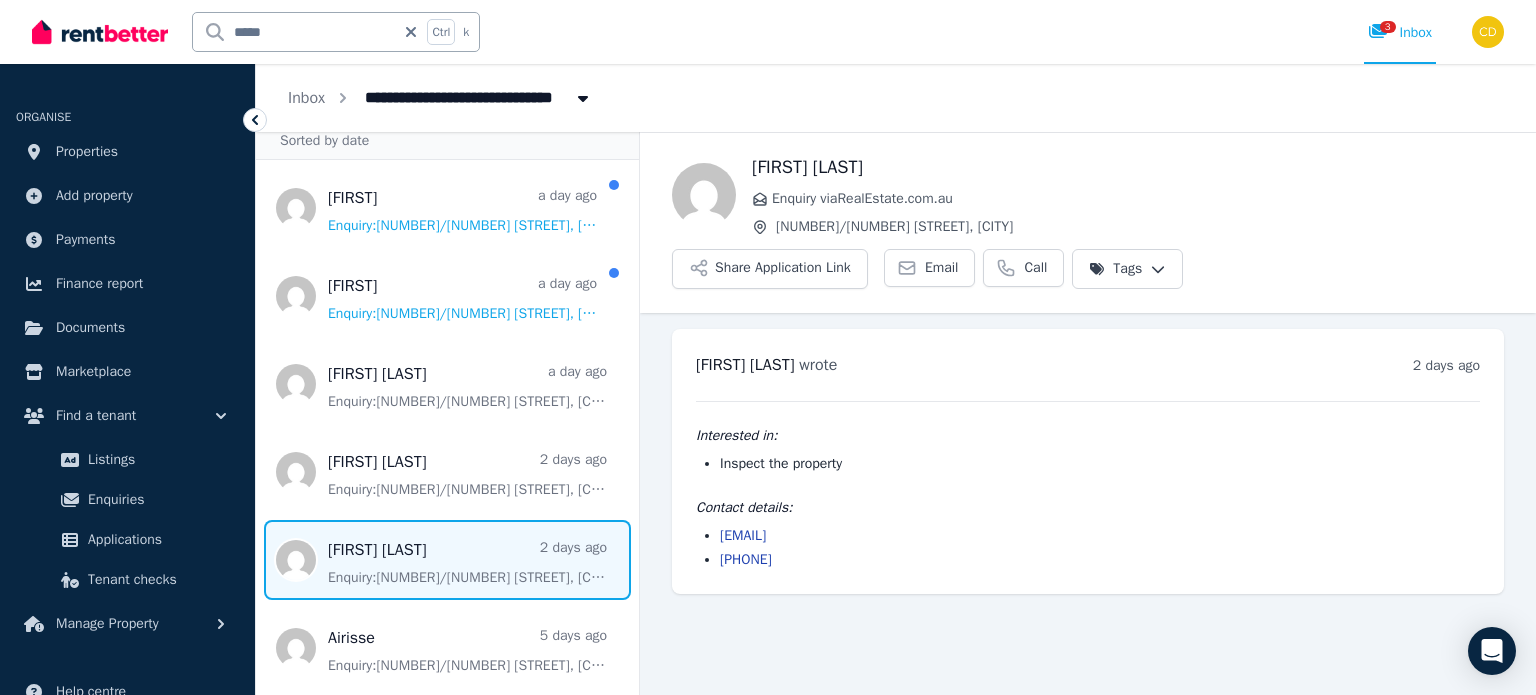 drag, startPoint x: 931, startPoint y: 478, endPoint x: 711, endPoint y: 485, distance: 220.11133 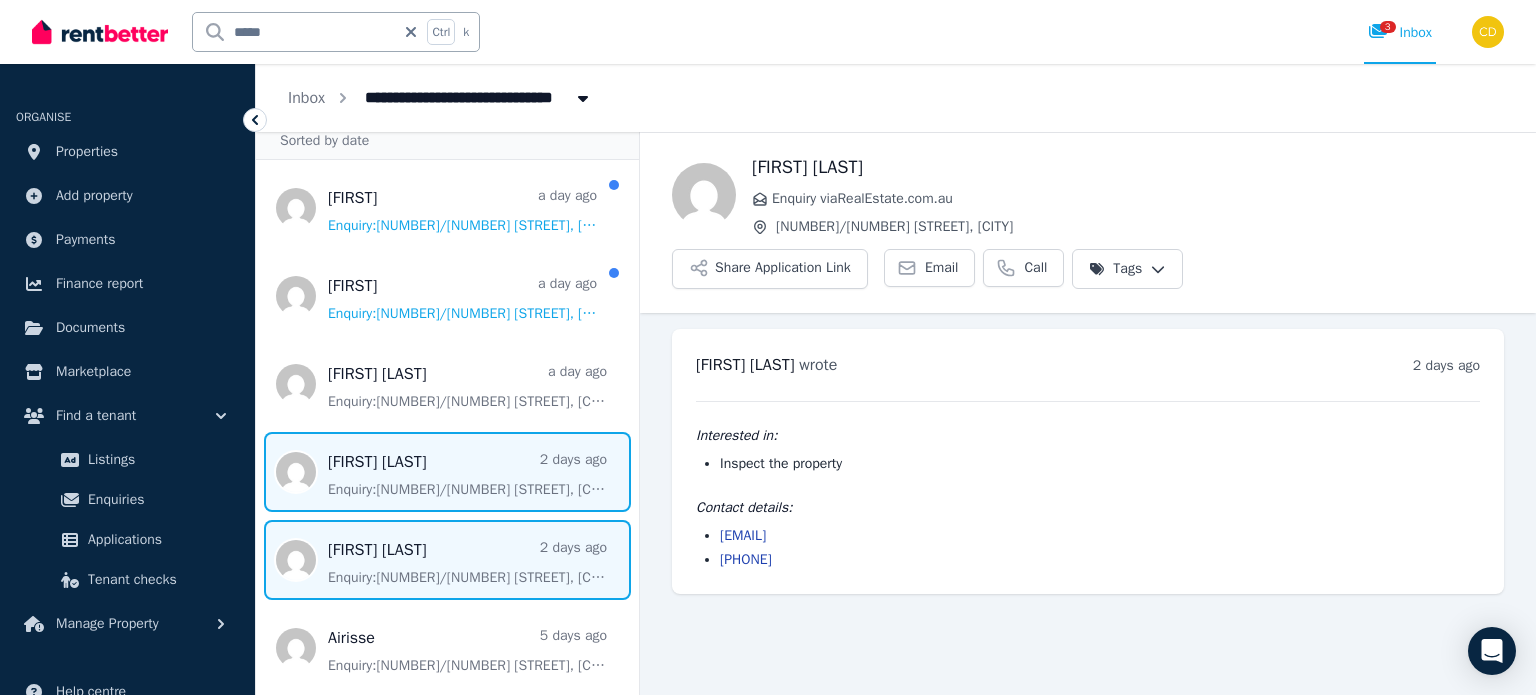 click at bounding box center (447, 472) 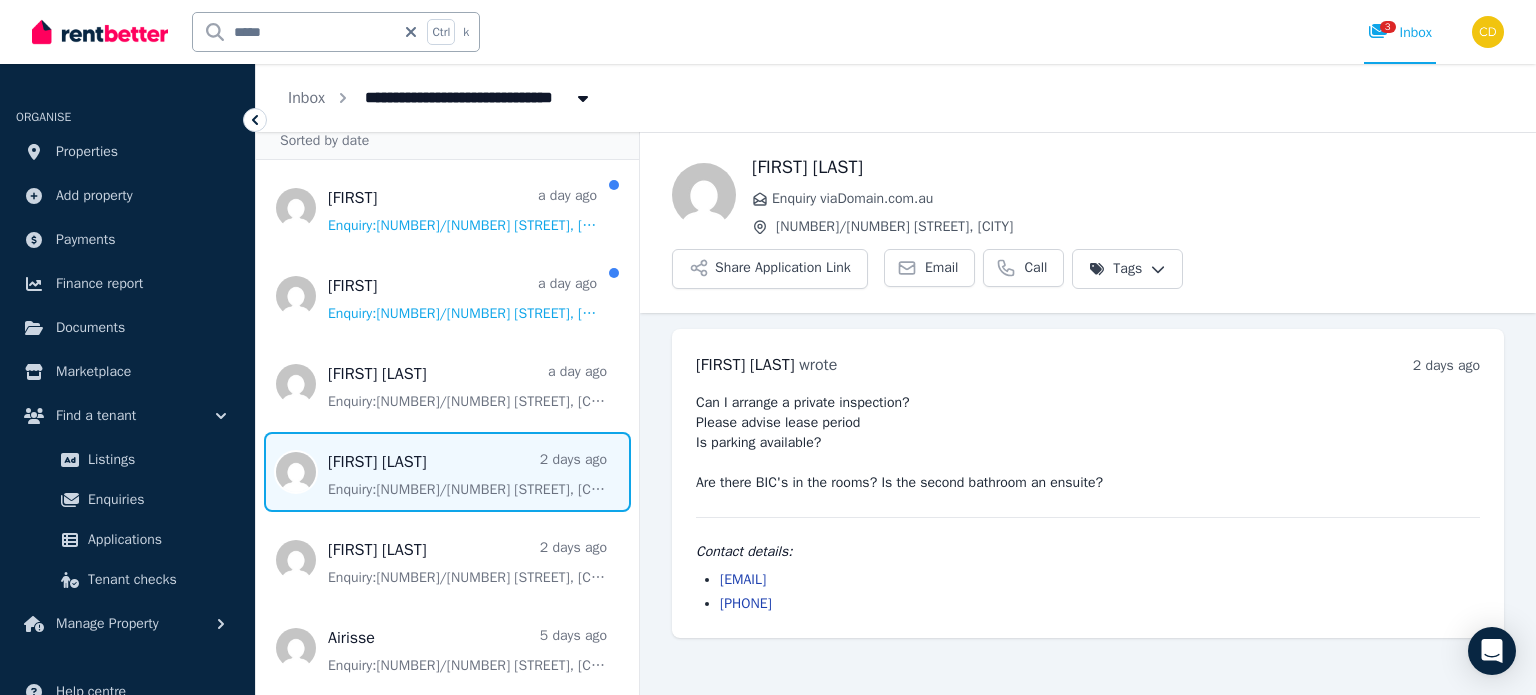 drag, startPoint x: 874, startPoint y: 520, endPoint x: 711, endPoint y: 530, distance: 163.30646 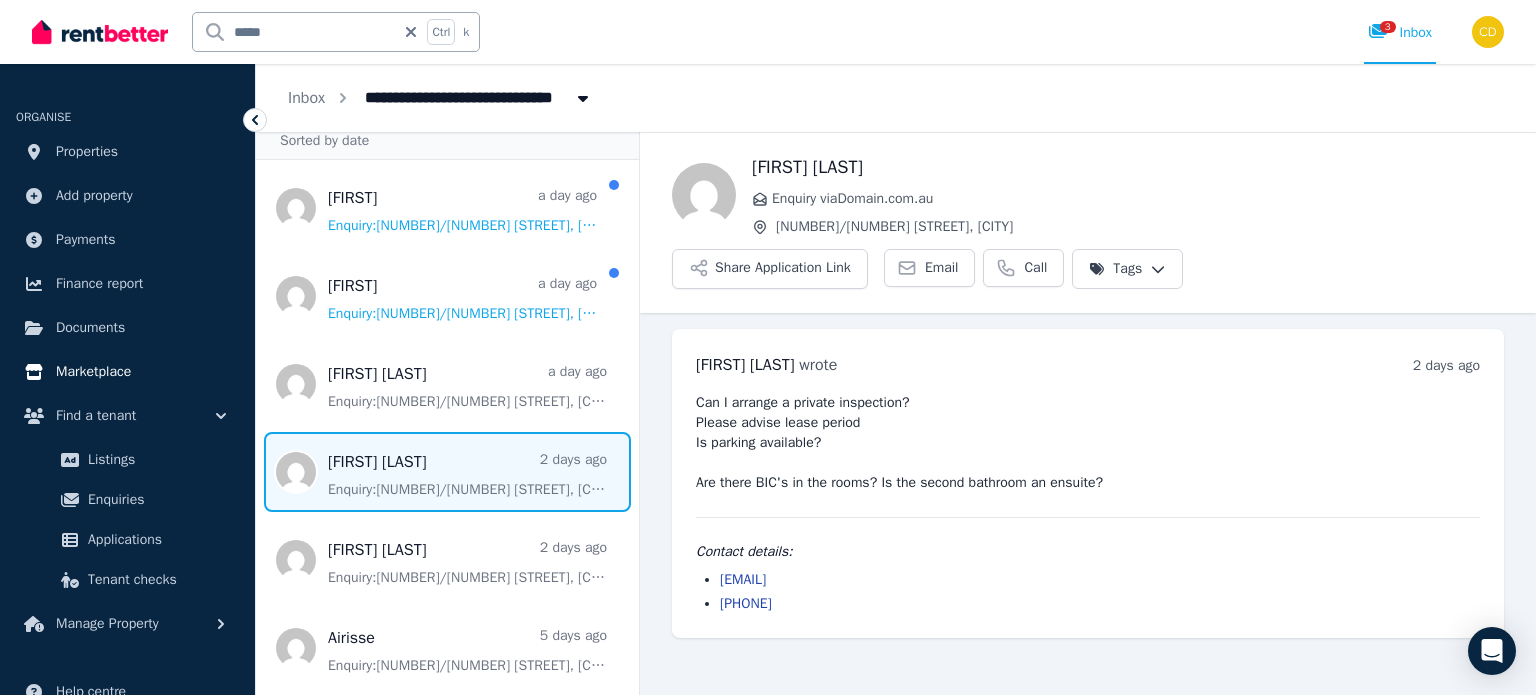 copy on "jah9nine@gmail.com" 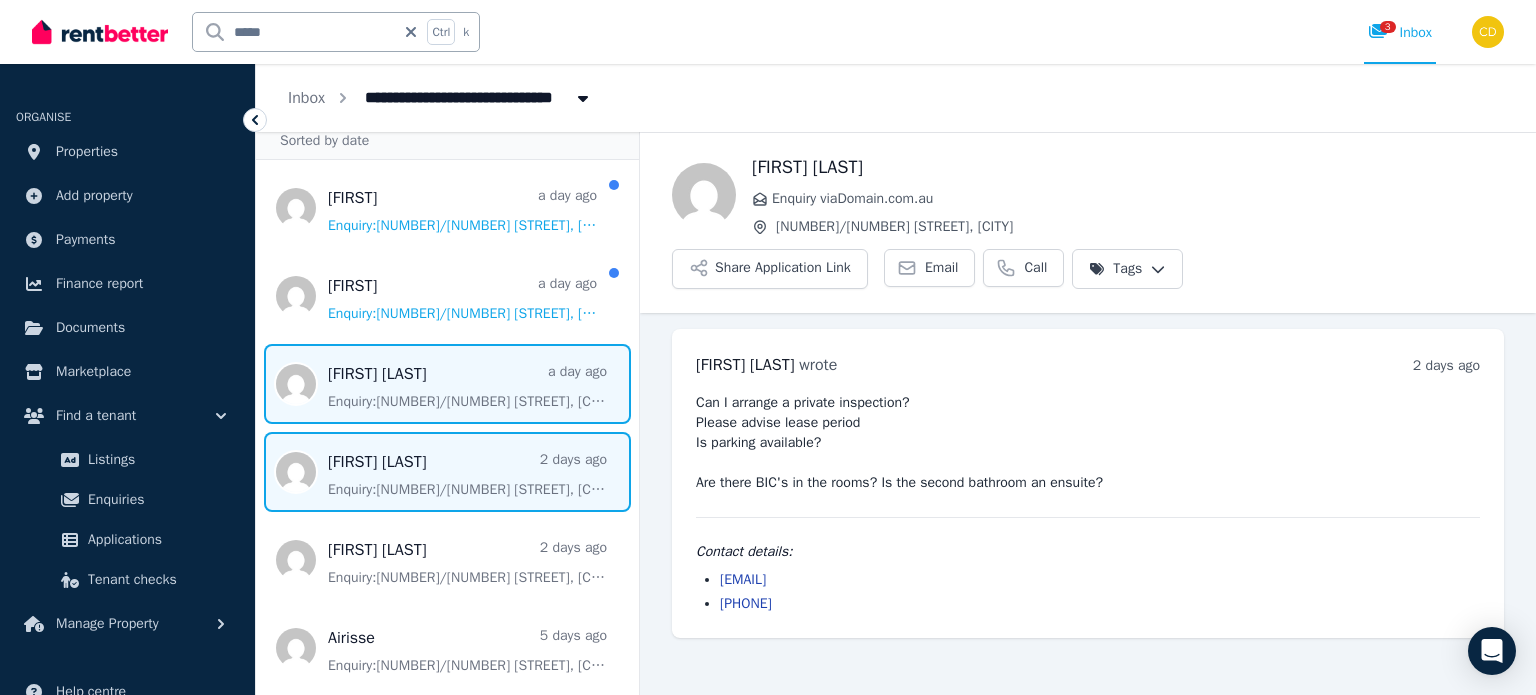 click at bounding box center [447, 384] 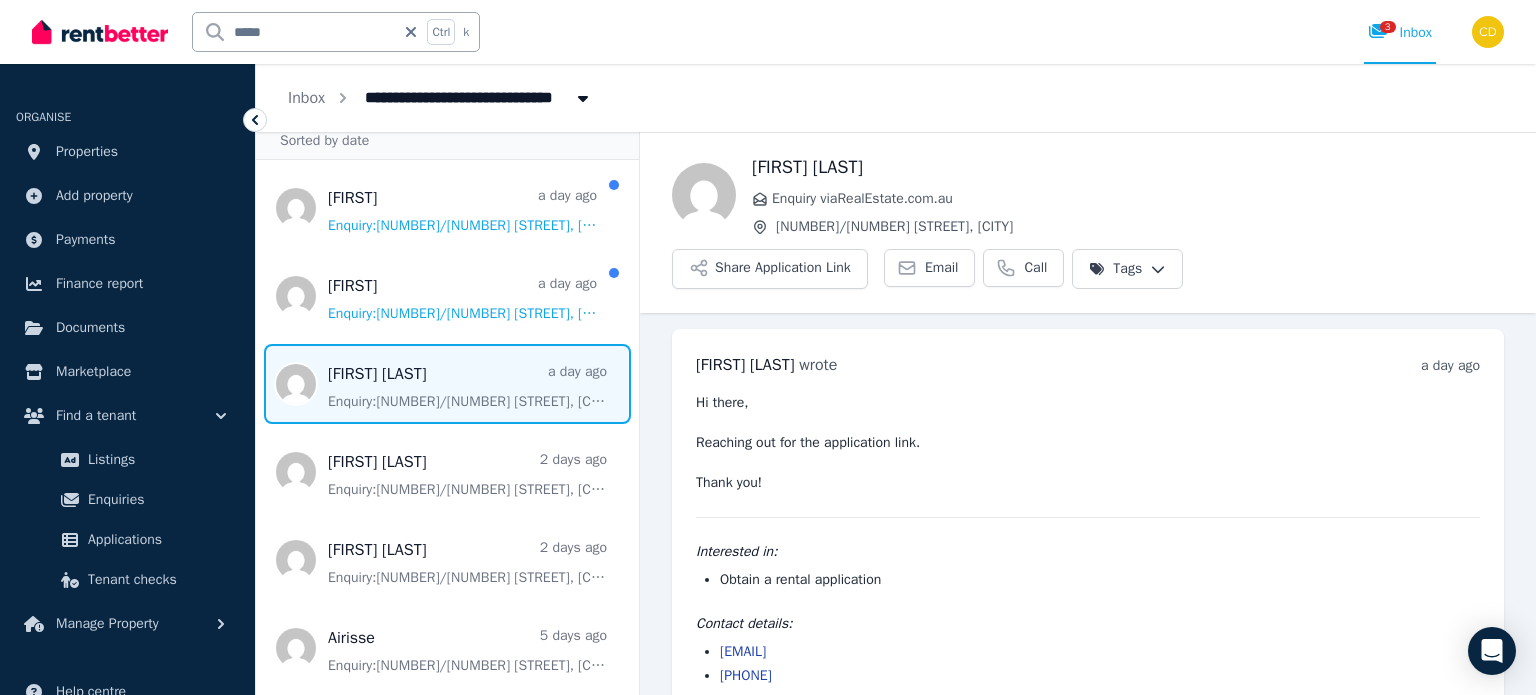 drag, startPoint x: 912, startPoint y: 591, endPoint x: 716, endPoint y: 607, distance: 196.65198 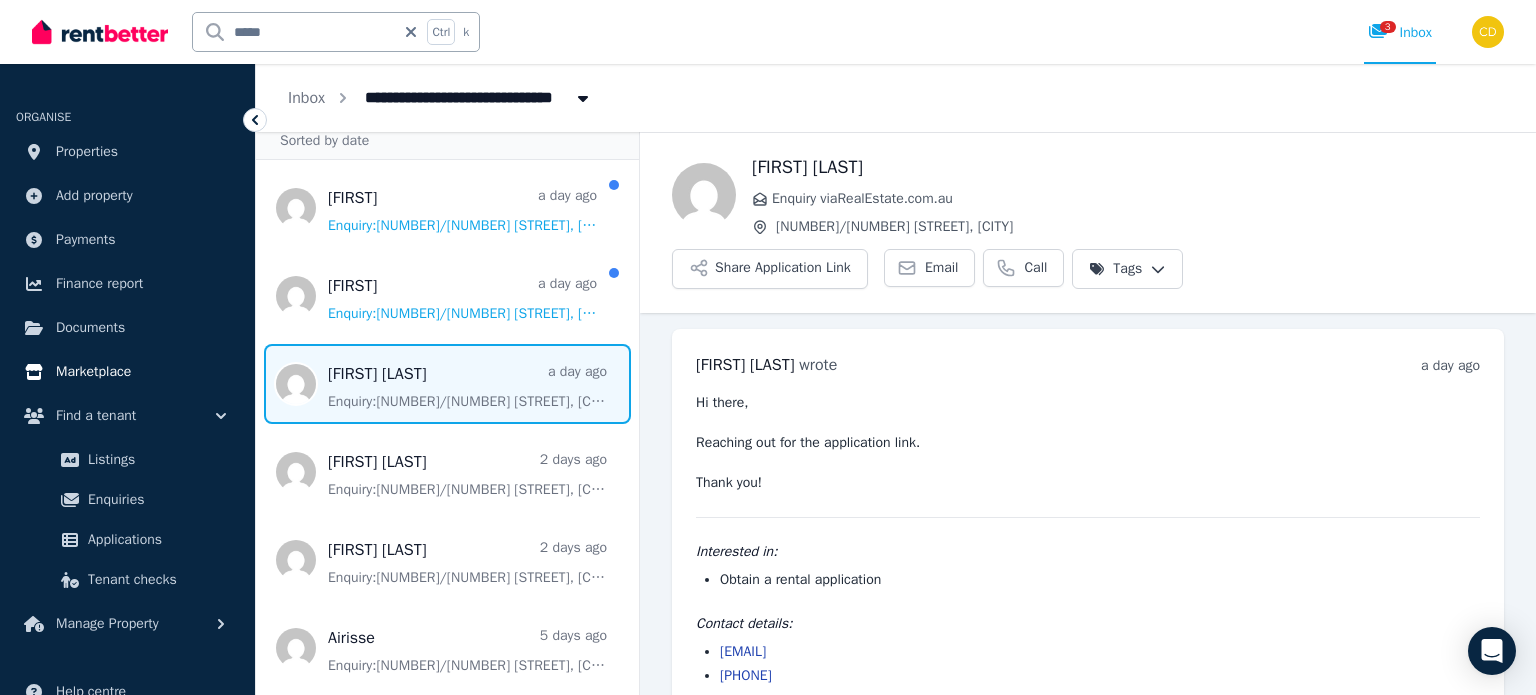 copy on "amanda.dheera@gmail.com" 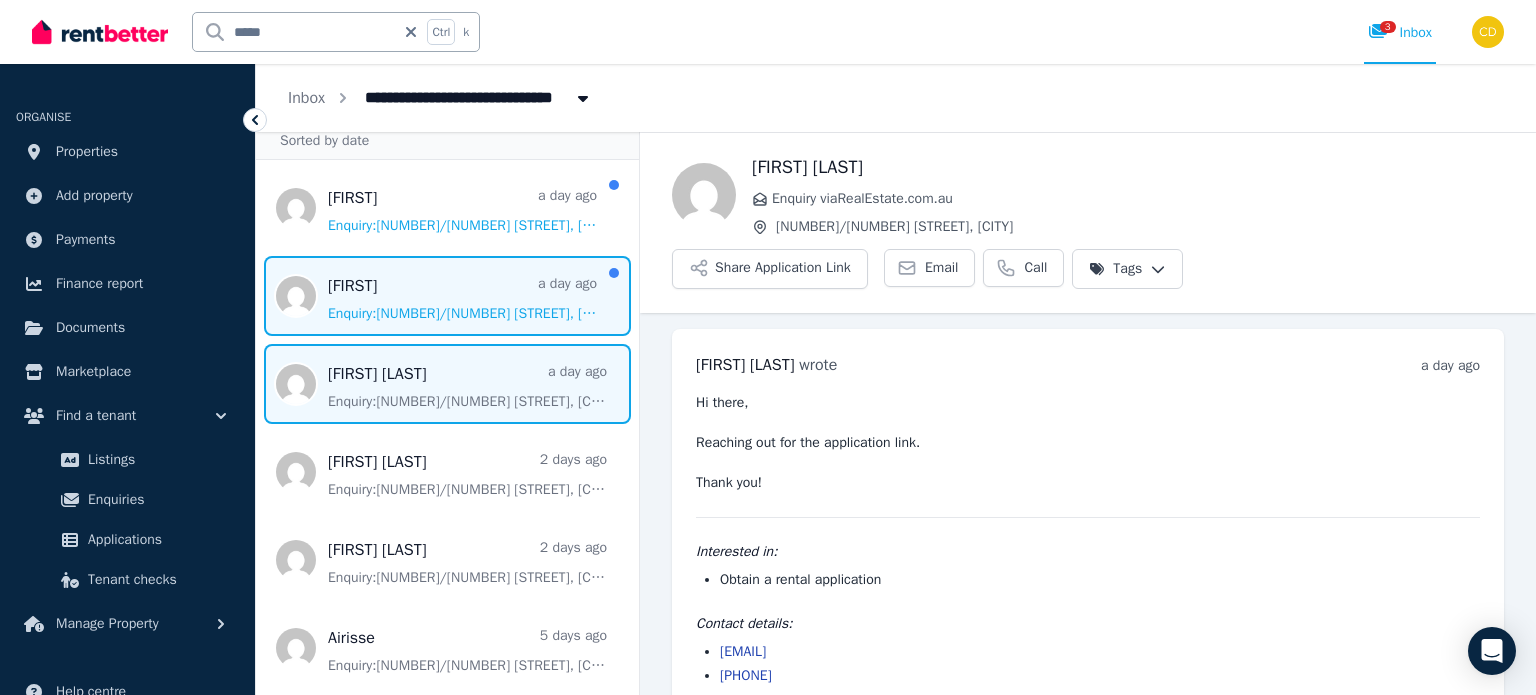 click at bounding box center [447, 296] 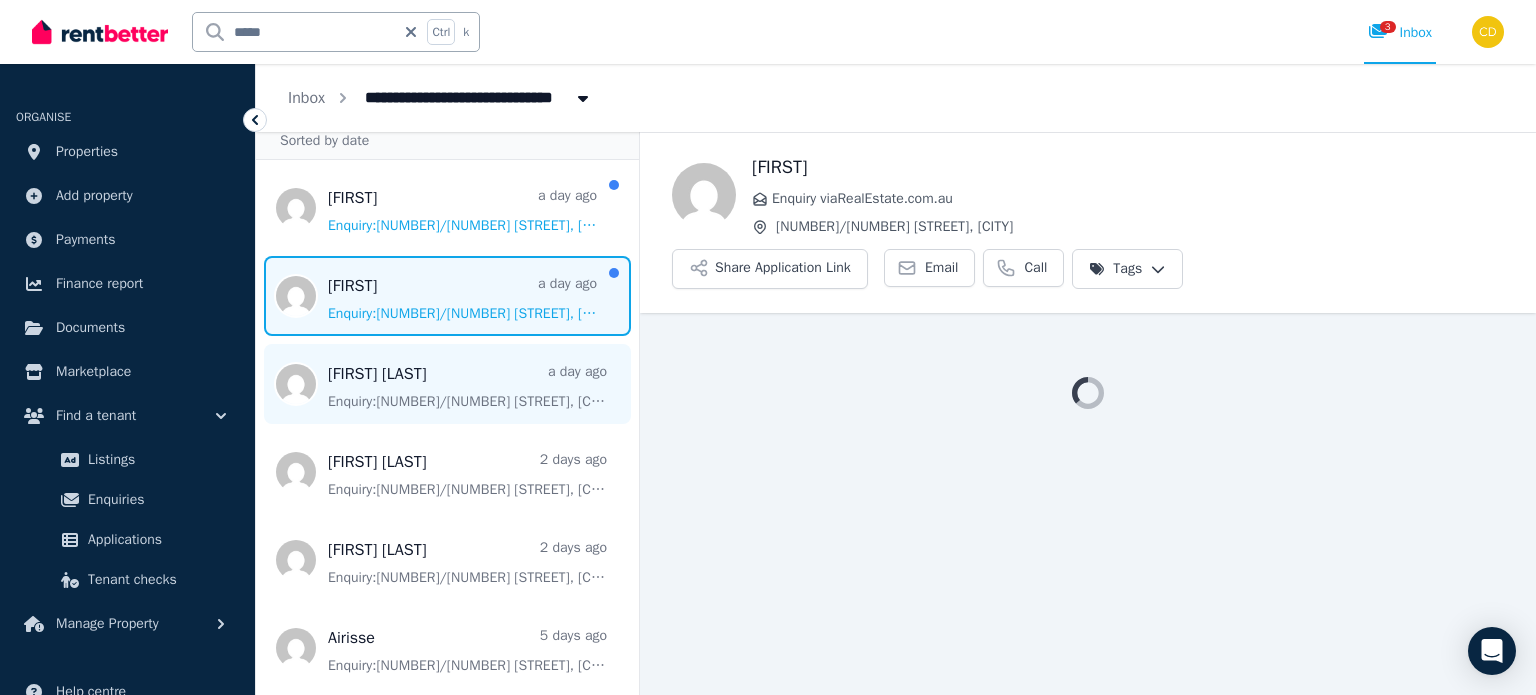 scroll, scrollTop: 0, scrollLeft: 0, axis: both 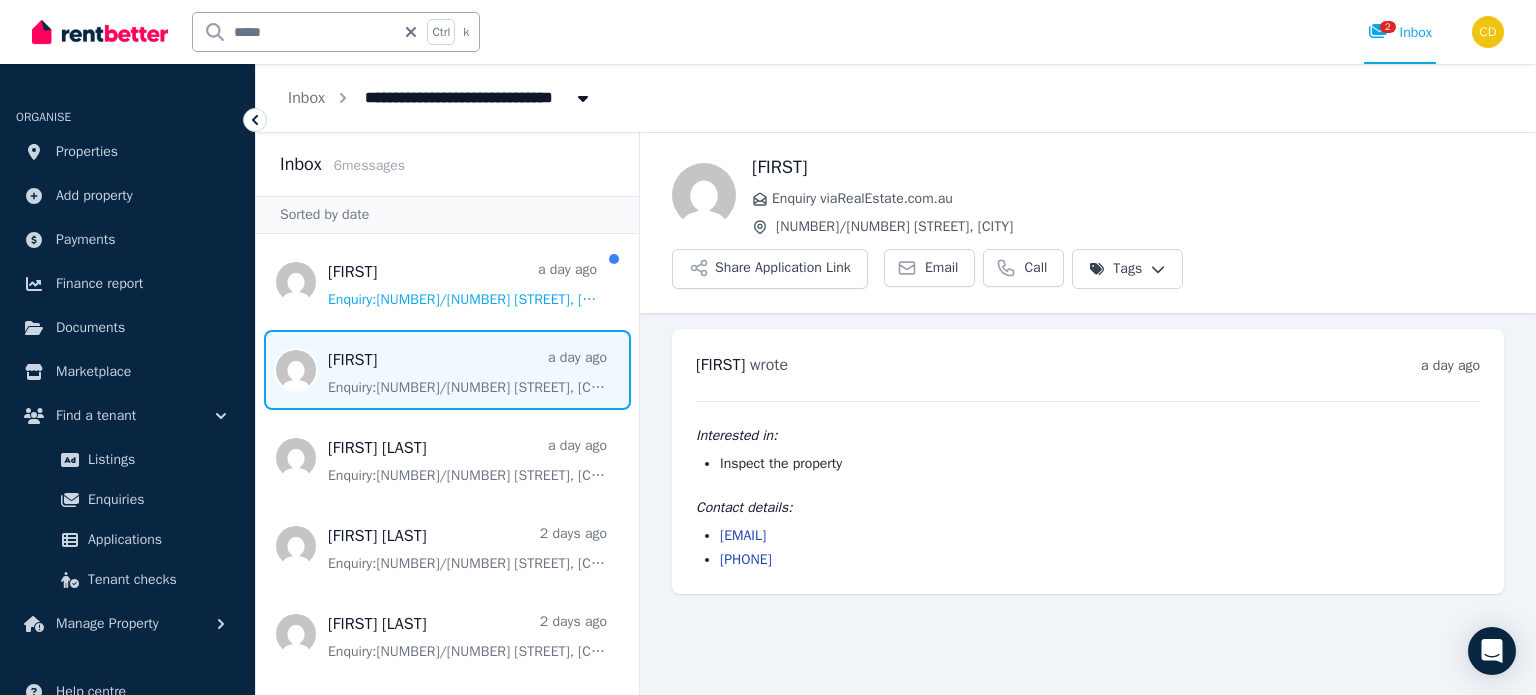 drag, startPoint x: 878, startPoint y: 484, endPoint x: 704, endPoint y: 486, distance: 174.01149 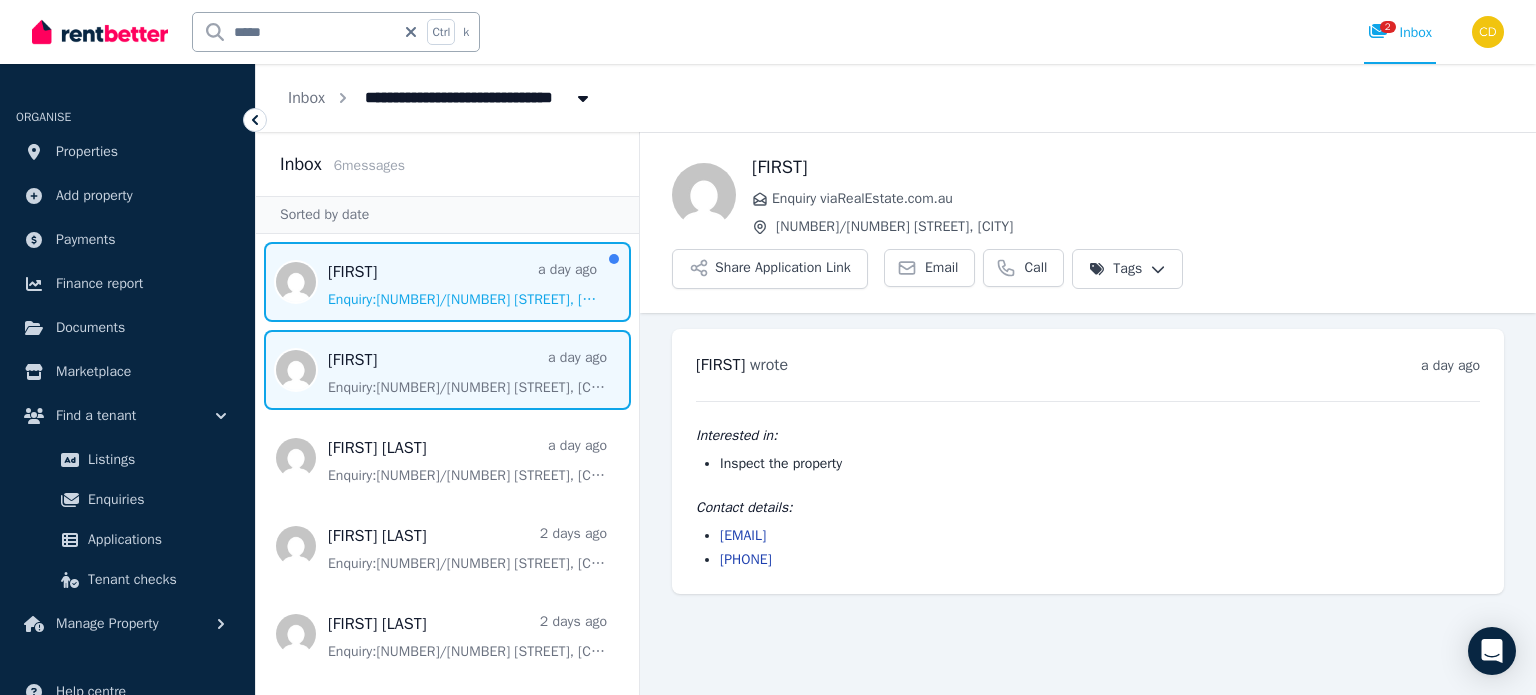 click at bounding box center [447, 282] 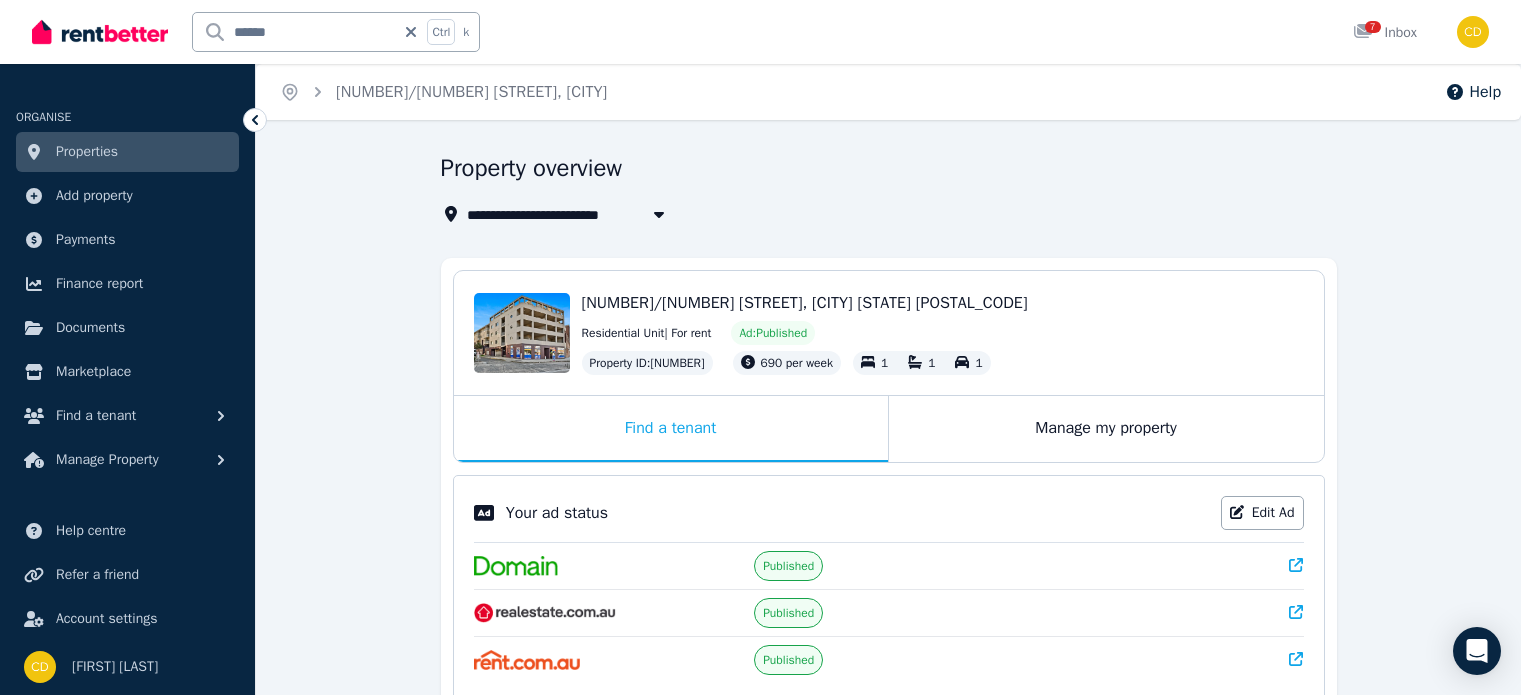 scroll, scrollTop: 240, scrollLeft: 0, axis: vertical 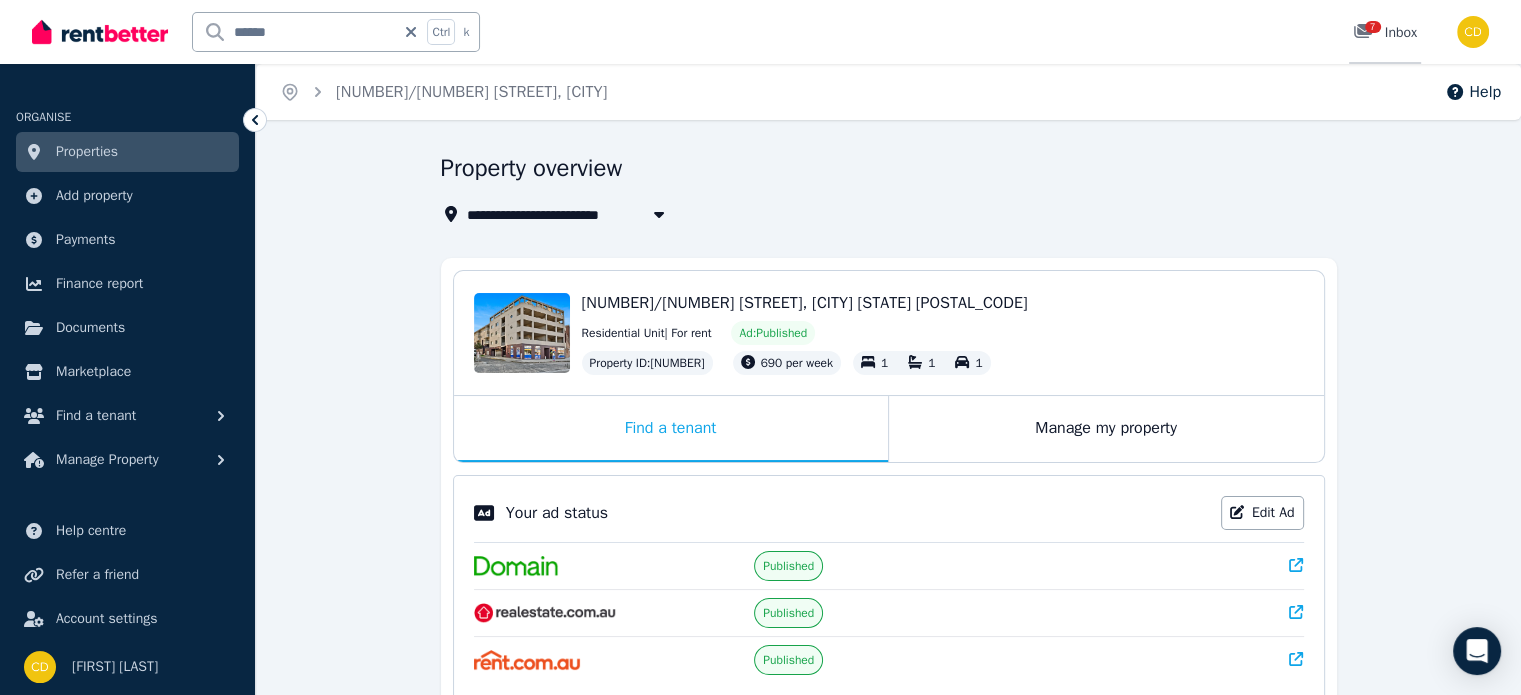 click on "7" at bounding box center (1369, 33) 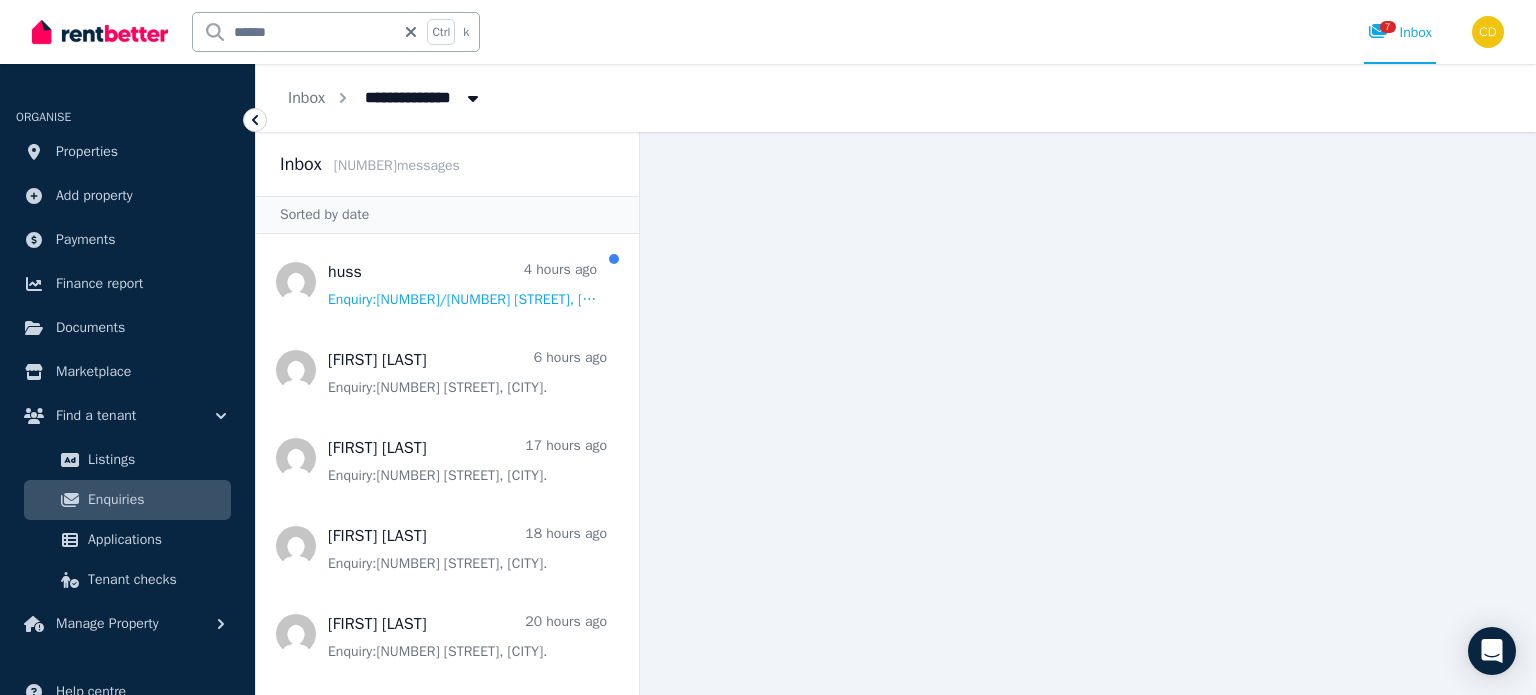scroll, scrollTop: 0, scrollLeft: 0, axis: both 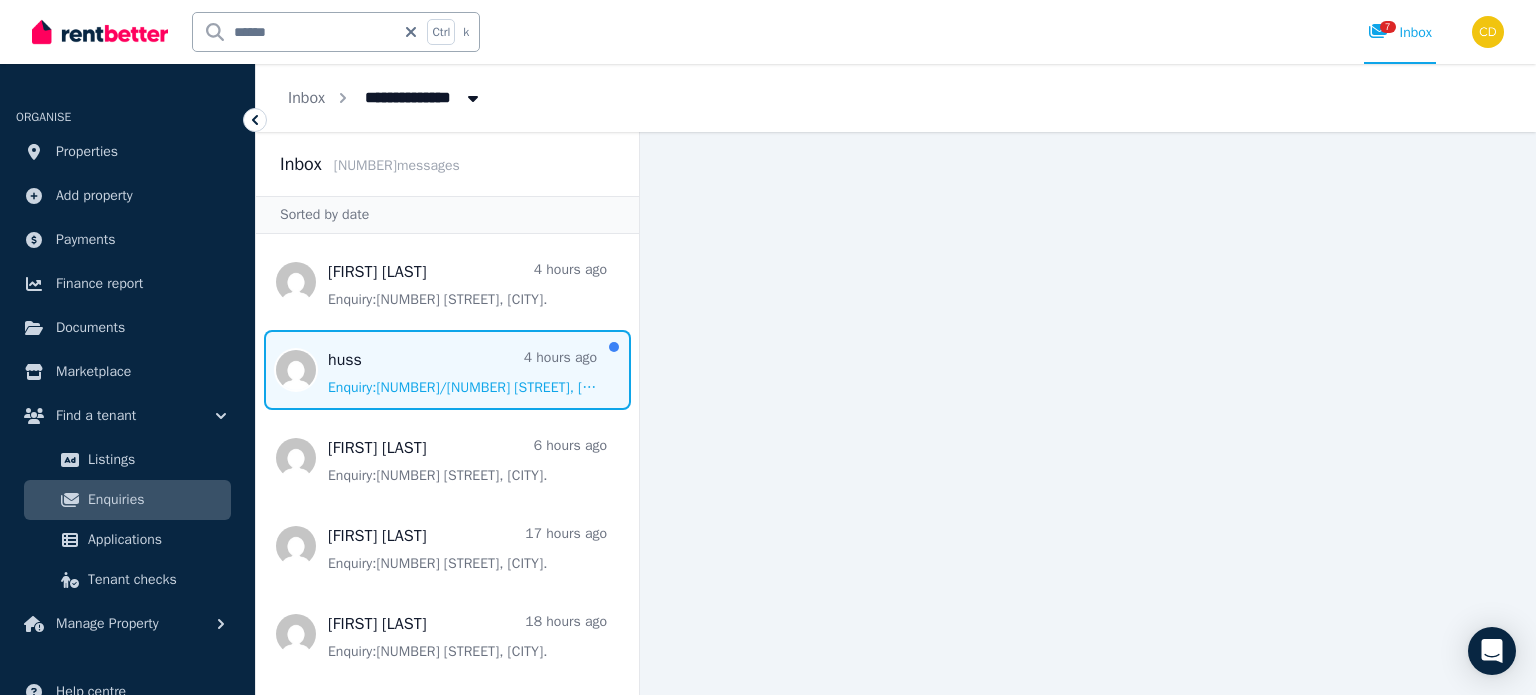 click at bounding box center (447, 370) 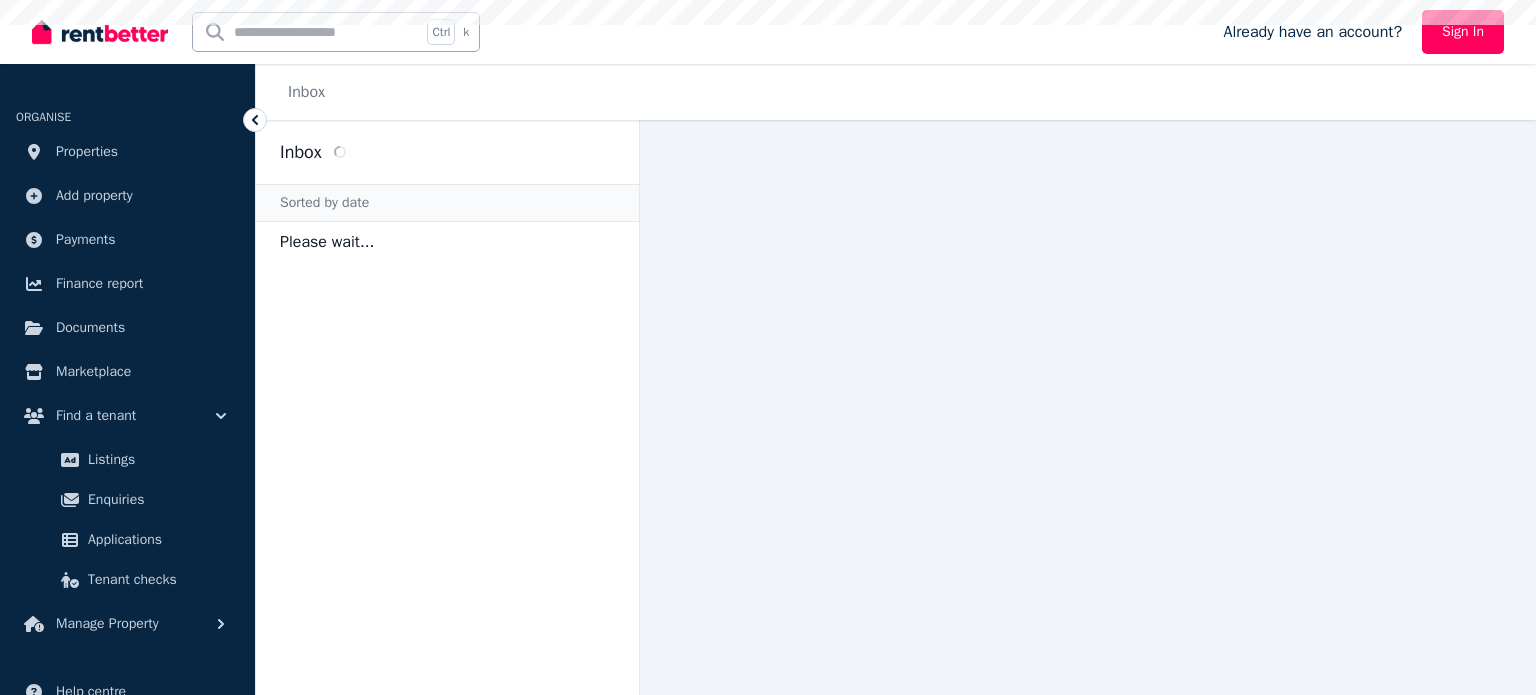 scroll, scrollTop: 0, scrollLeft: 0, axis: both 